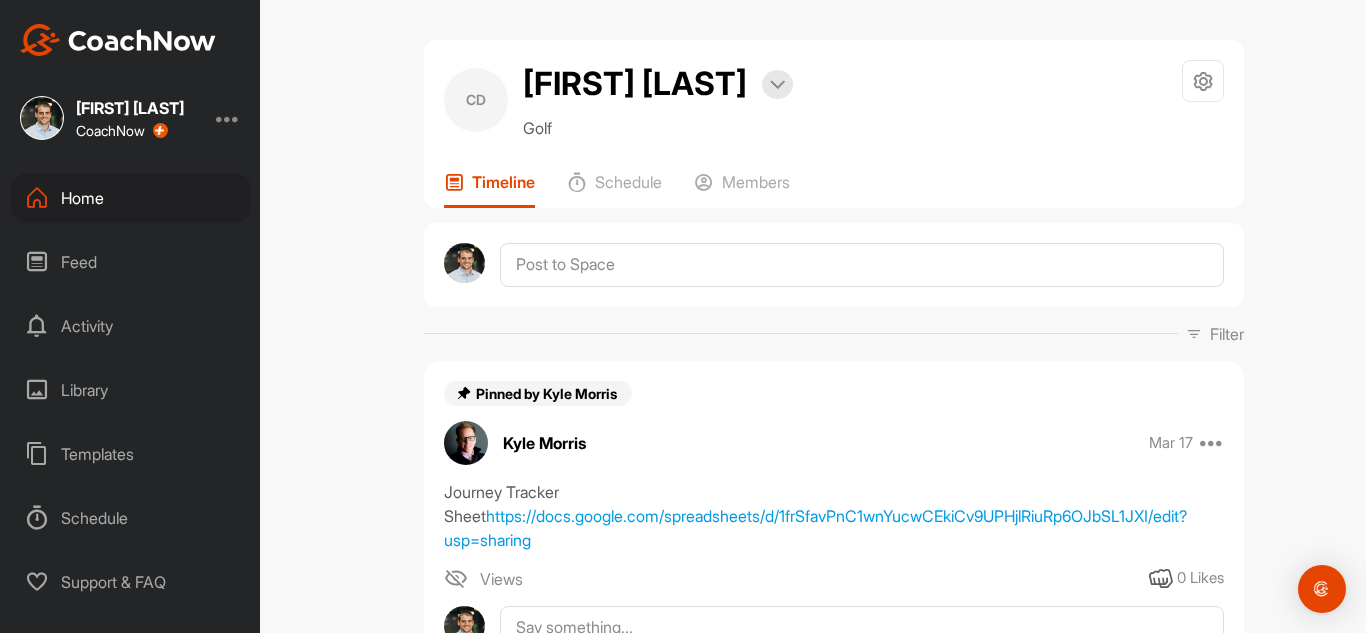 scroll, scrollTop: 0, scrollLeft: 0, axis: both 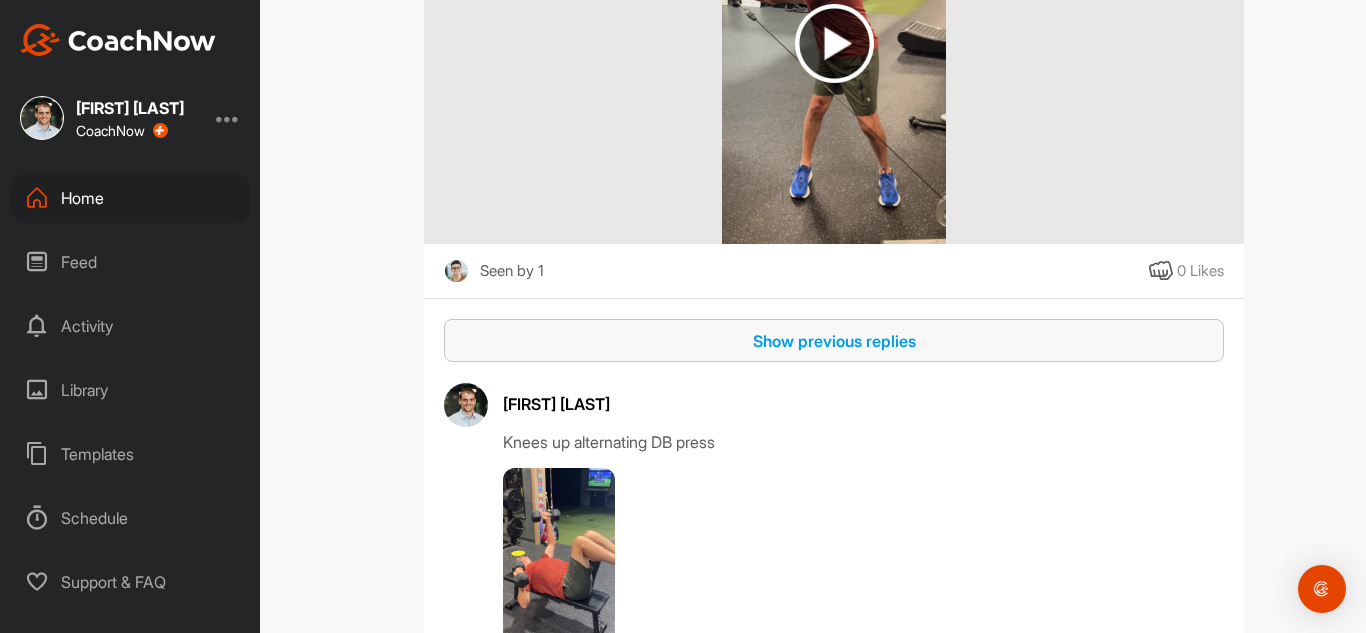 click on "Show previous replies" at bounding box center [834, 341] 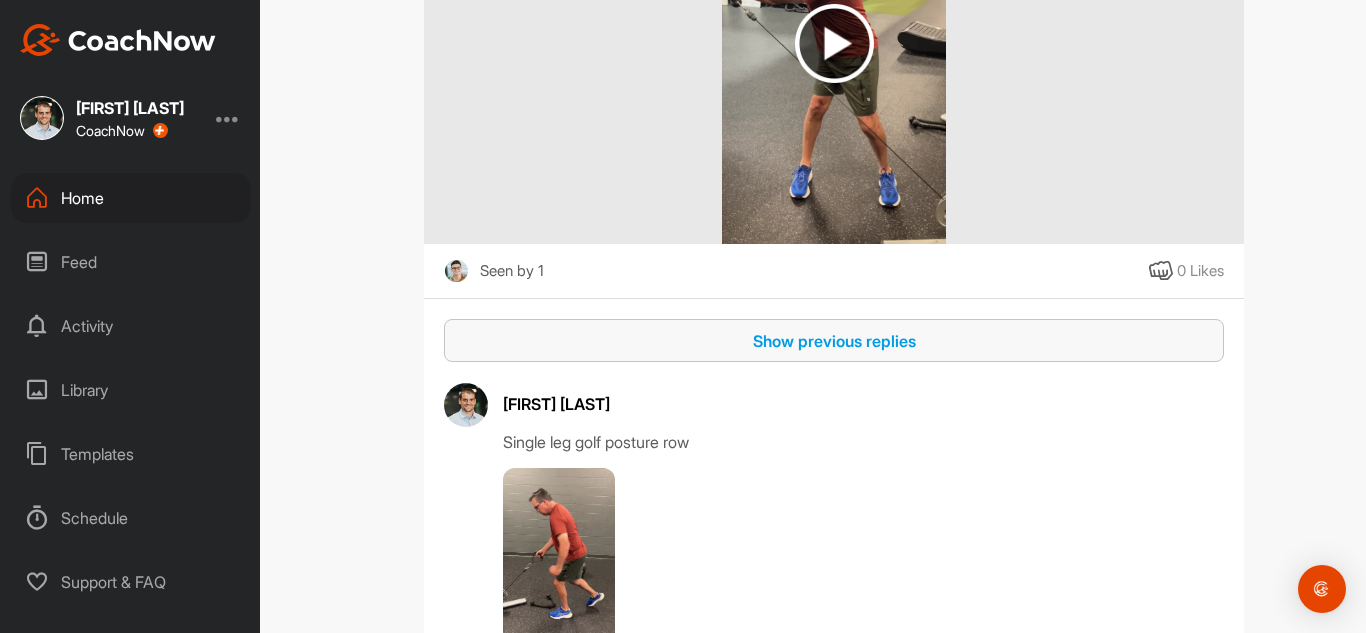 click on "Show previous replies" at bounding box center [834, 341] 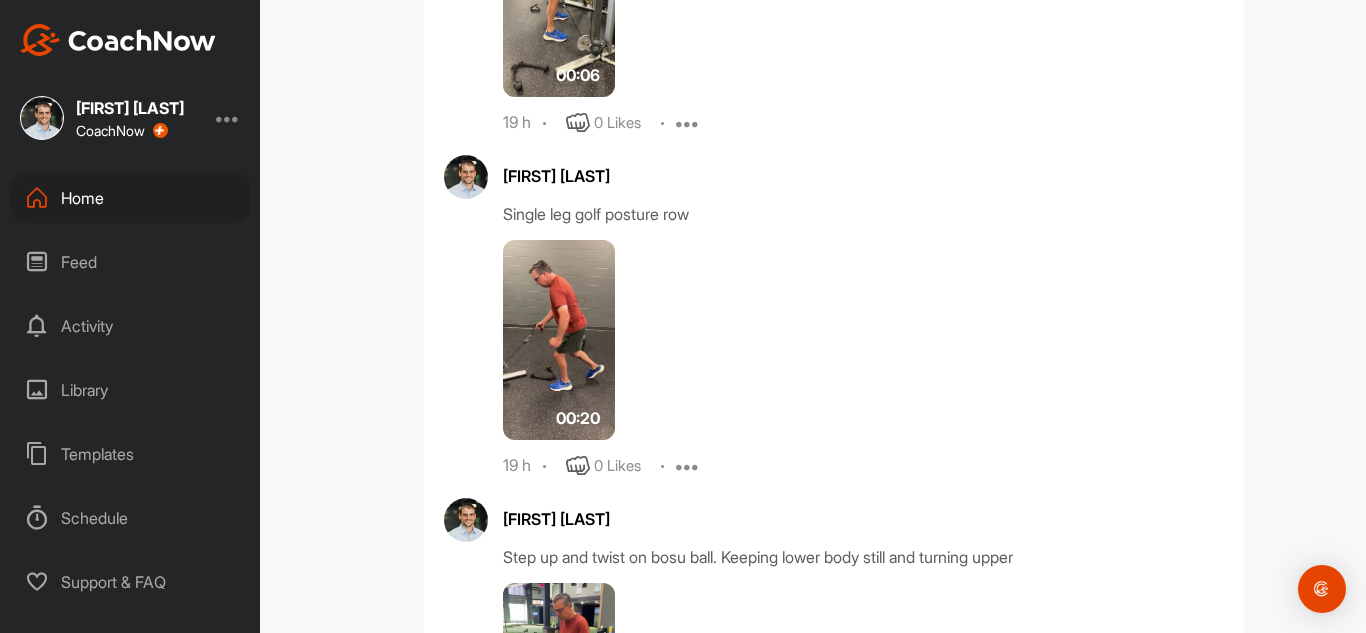 scroll, scrollTop: 0, scrollLeft: 0, axis: both 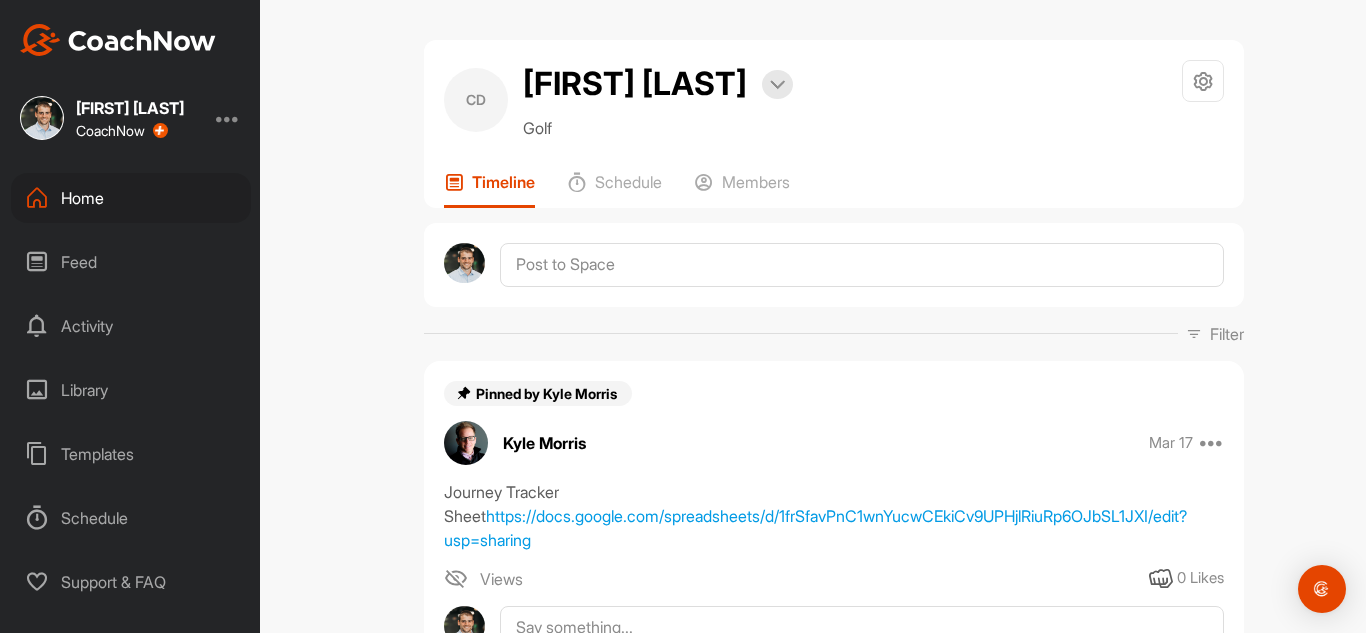 click on "Home" at bounding box center (131, 198) 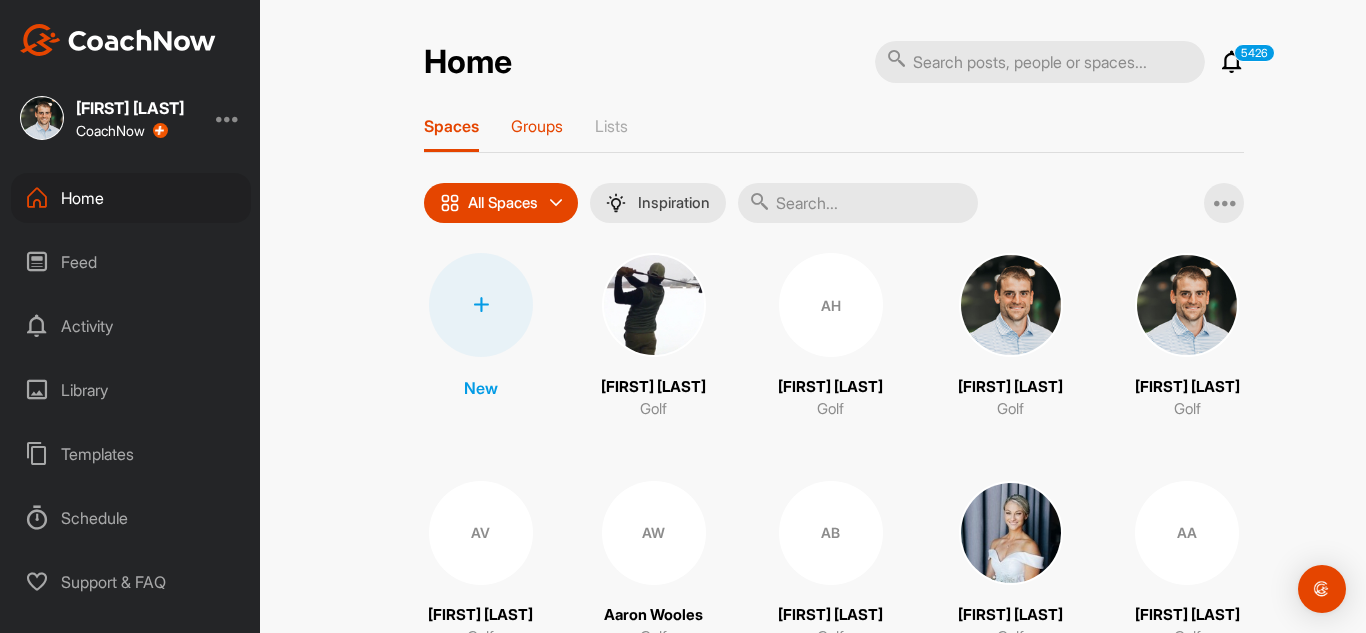click on "Groups" at bounding box center [537, 126] 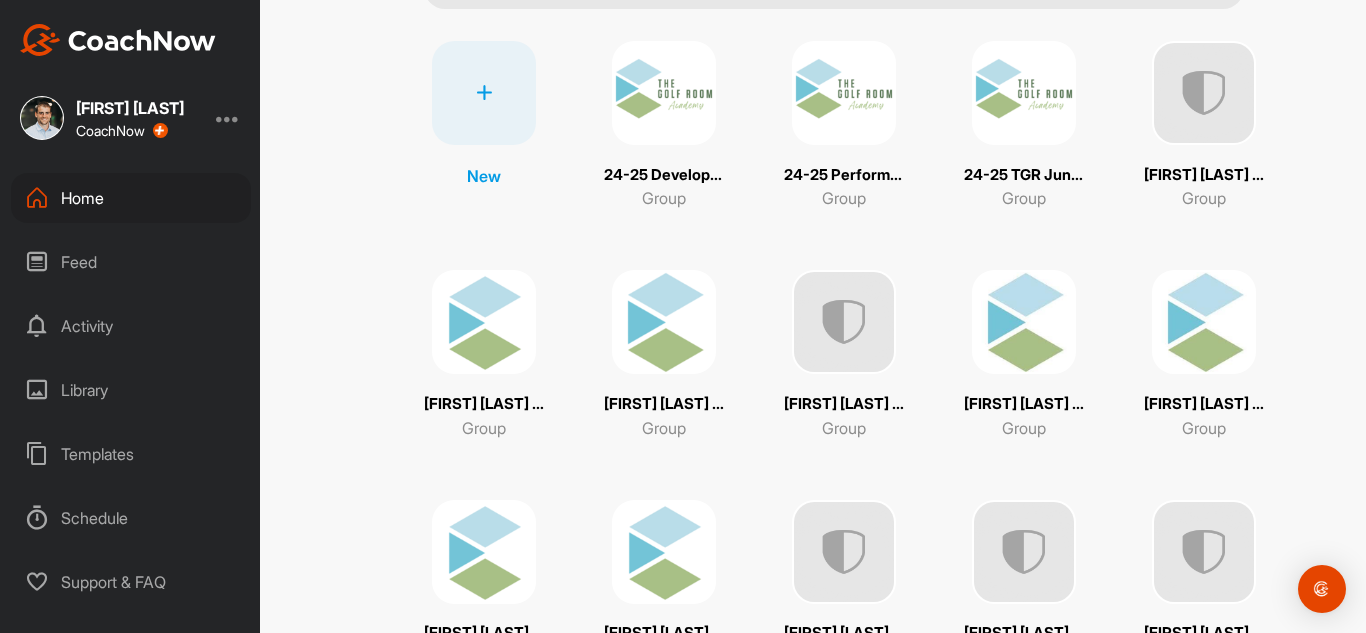 scroll, scrollTop: 221, scrollLeft: 0, axis: vertical 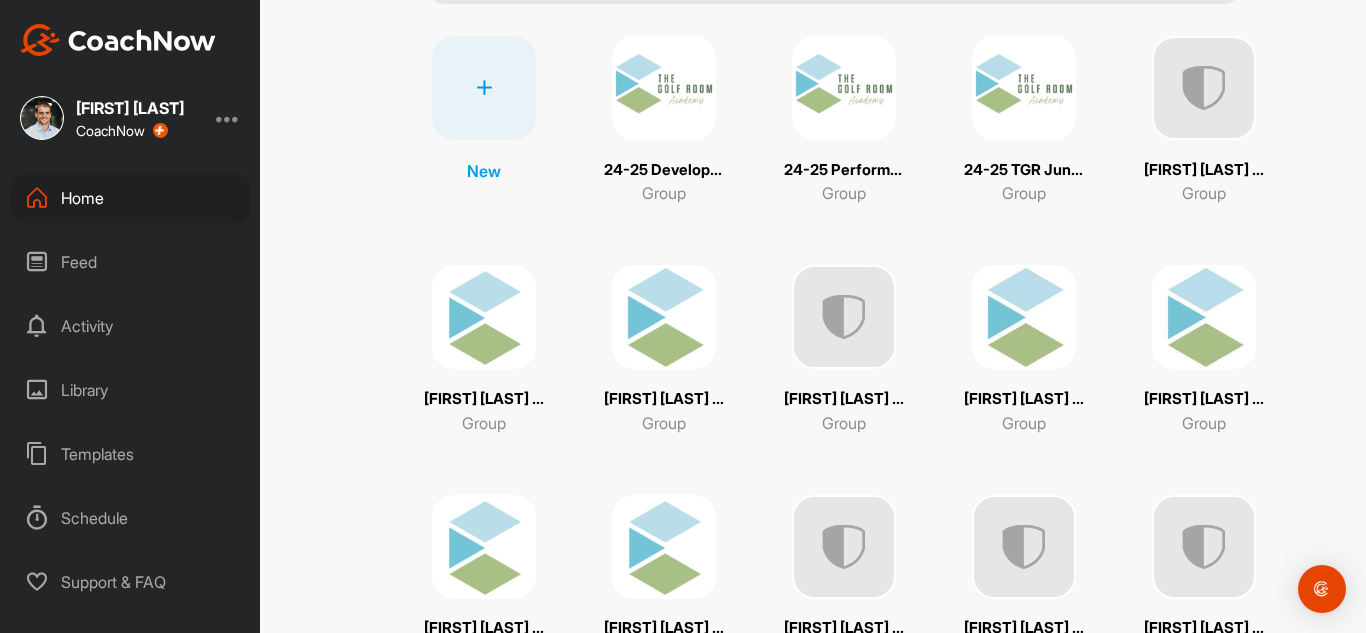 click at bounding box center (1204, 317) 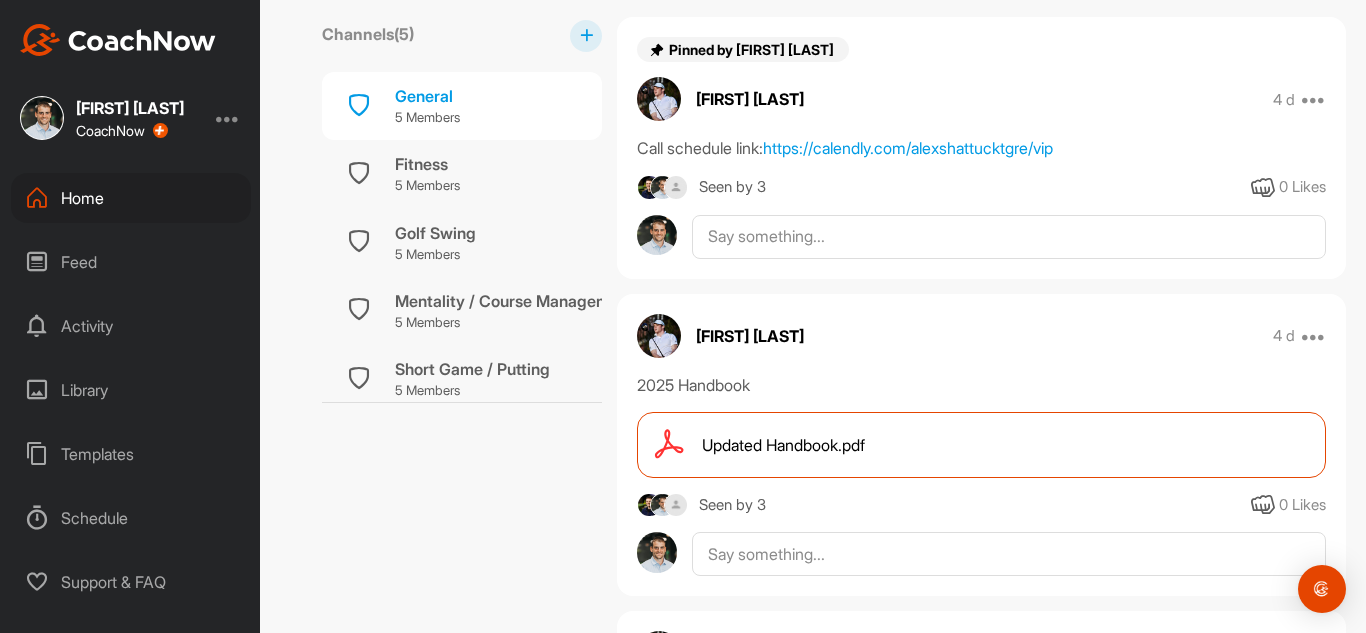 scroll, scrollTop: 409, scrollLeft: 0, axis: vertical 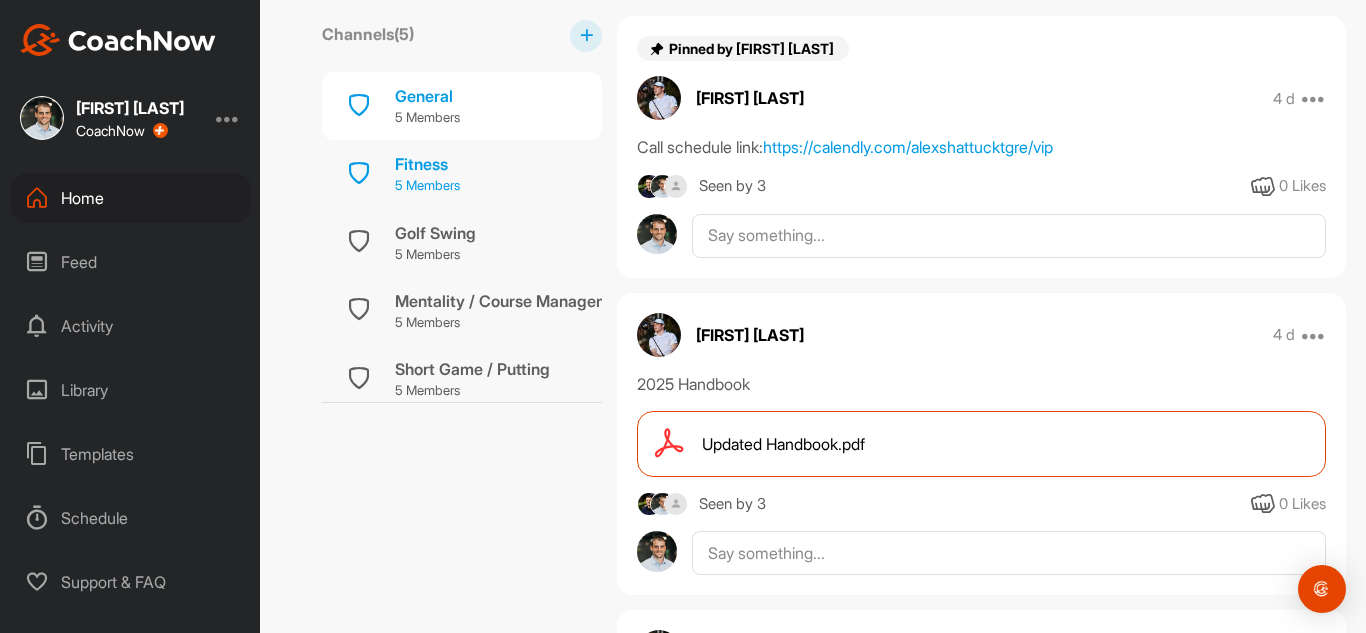 click on "5 Members" at bounding box center (427, 186) 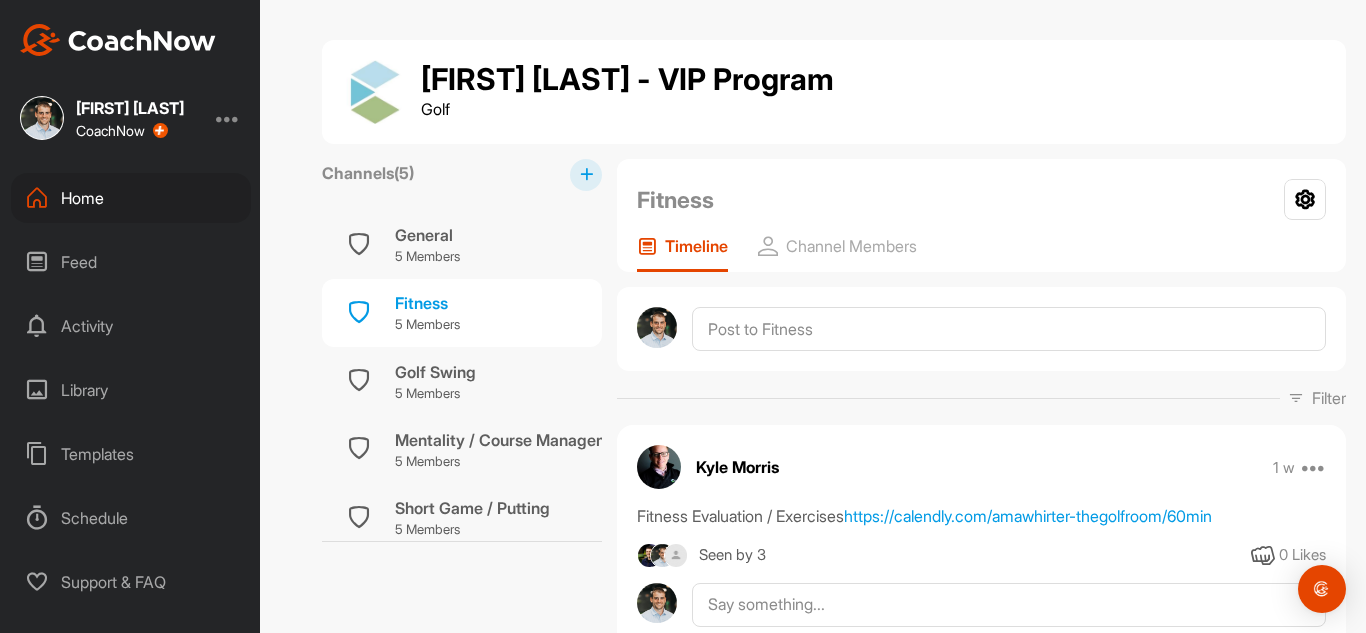 scroll, scrollTop: 99, scrollLeft: 0, axis: vertical 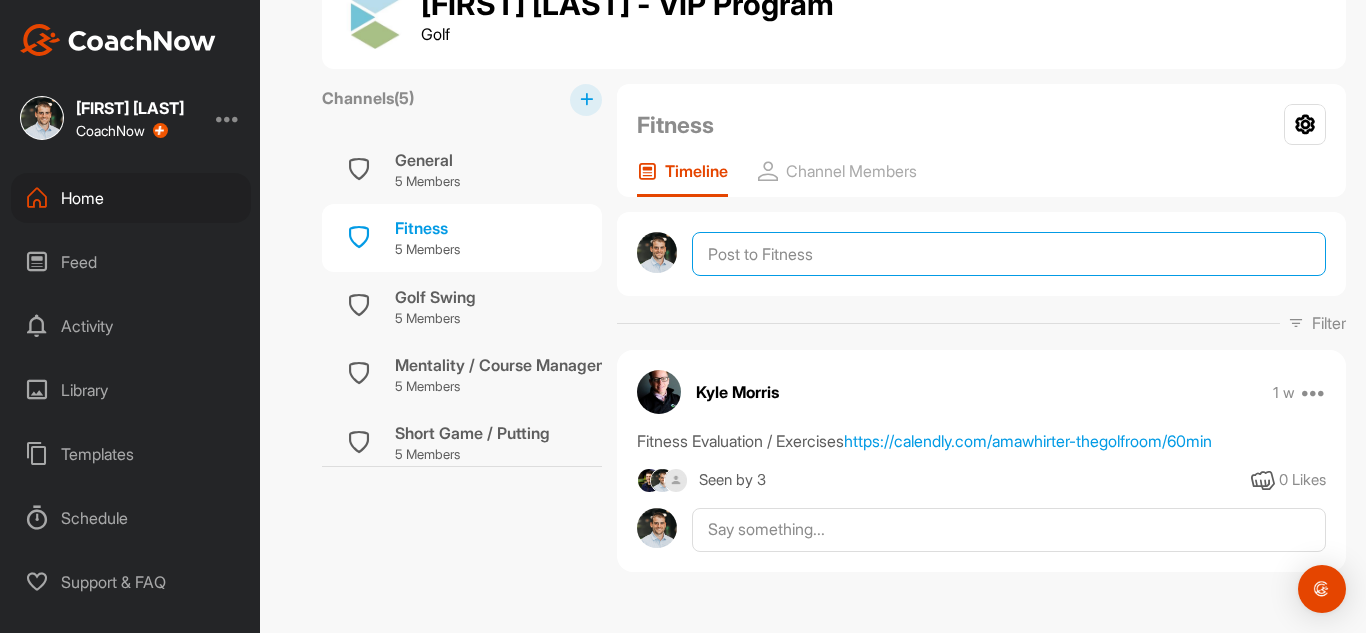 click at bounding box center (1009, 254) 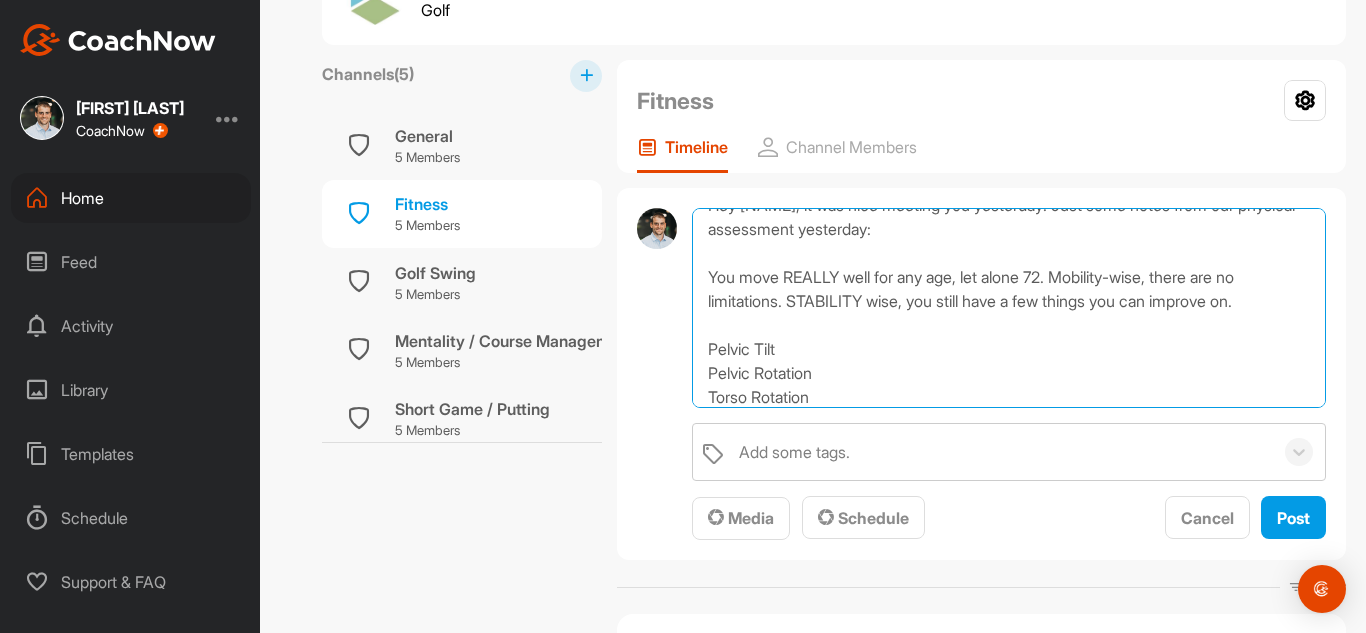 scroll, scrollTop: 49, scrollLeft: 0, axis: vertical 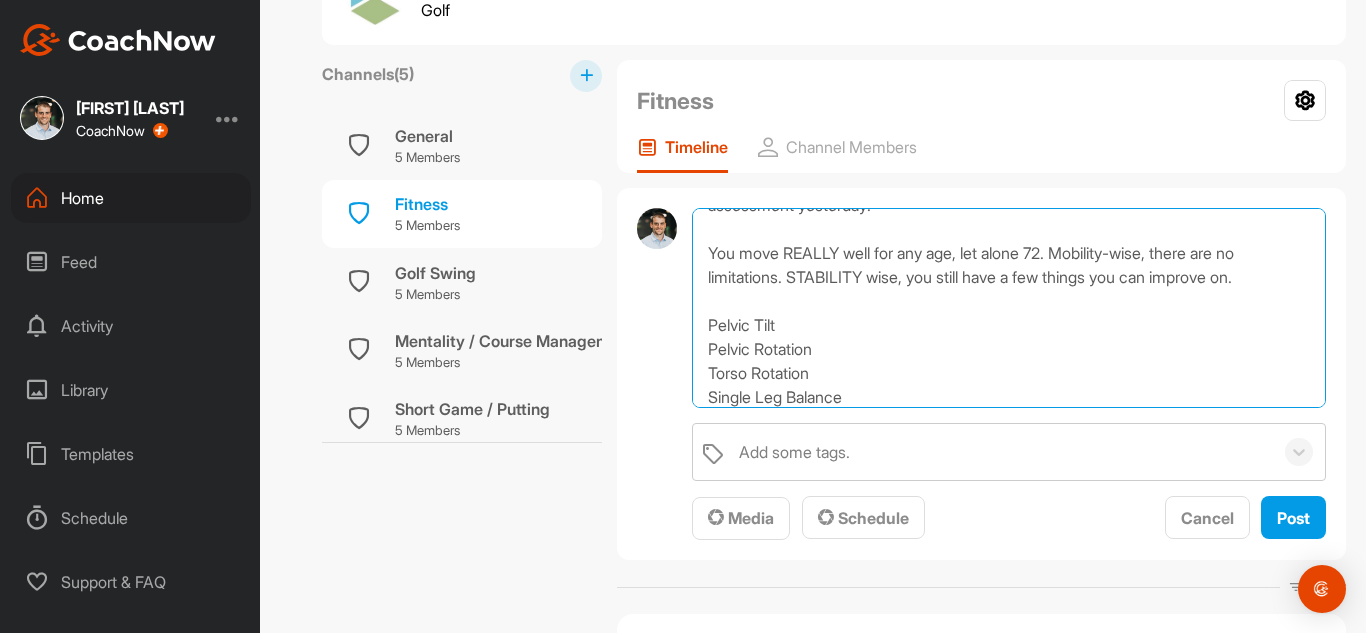 click on "Hey [FIRST], it was nice meeting you yesterday! Just some notes from our physical assessment yesterday:
You move REALLY well for any age, let alone 72. Mobility-wise, there are no limitations. STABILITY wise, you still have a few things you can improve on.
Pelvic Tilt
Pelvic Rotation
Torso Rotation
Single Leg Balance" at bounding box center [1009, 308] 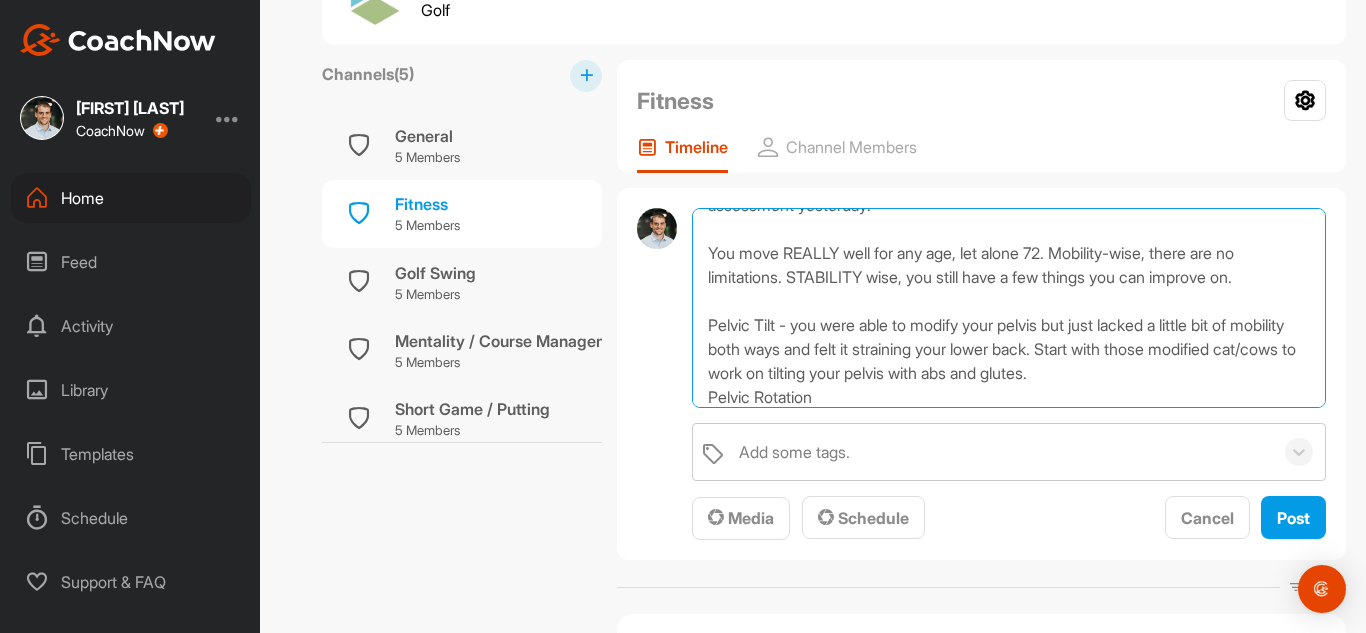 click on "Hey [FIRST], it was nice meeting you yesterday! Just some notes from our physical assessment yesterday:
You move REALLY well for any age, let alone 72. Mobility-wise, there are no limitations. STABILITY wise, you still have a few things you can improve on.
Pelvic Tilt - you were able to modify your pelvis but just lacked a little bit of mobility both ways and felt it straining your lower back. Start with those modified cat/cows to work on tilting your pelvis with abs and glutes.
Pelvic Rotation
Torso Rotation
Single Leg Balance" at bounding box center (1009, 308) 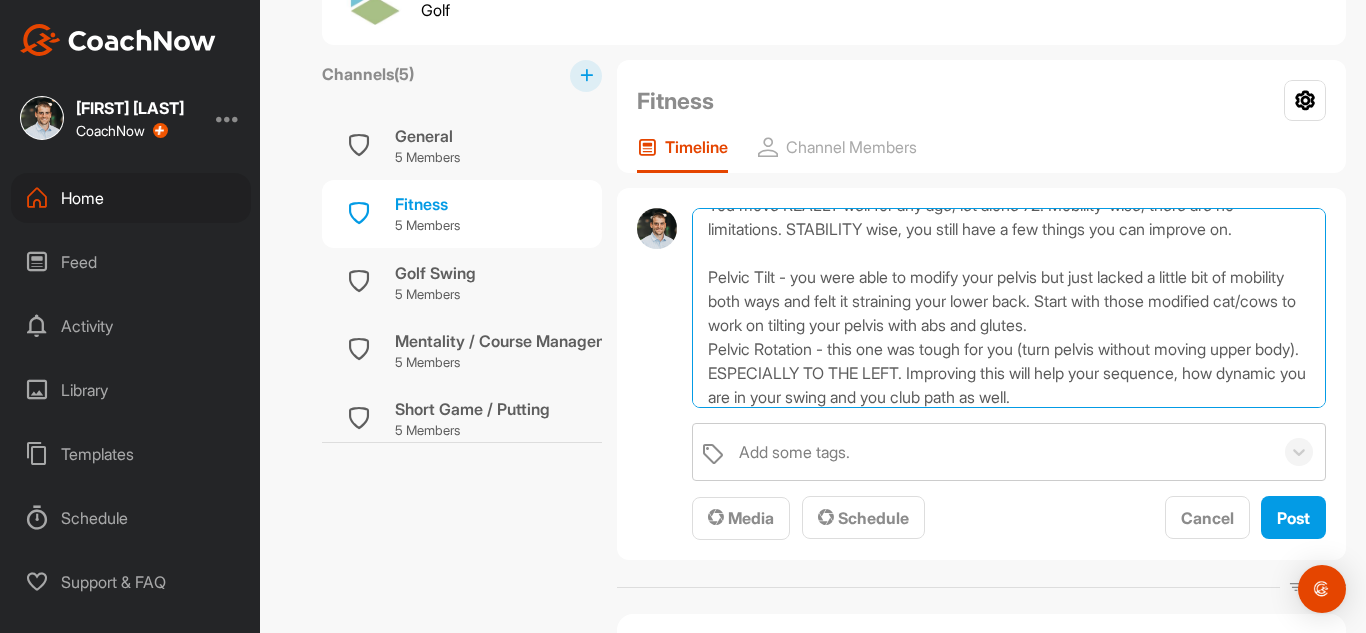 scroll, scrollTop: 155, scrollLeft: 0, axis: vertical 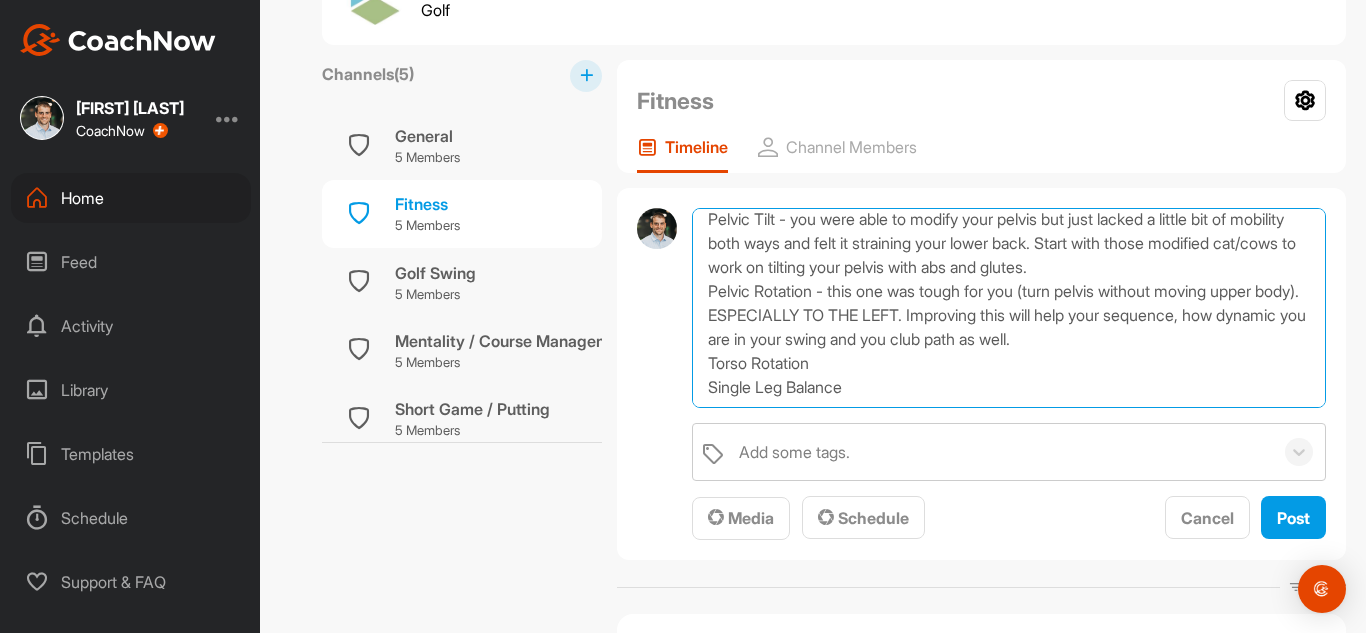 click on "Hey [FIRST], it was nice meeting you yesterday! Just some notes from our physical assessment yesterday:
You move REALLY well for any age, let alone 72. Mobility-wise, there are no limitations. STABILITY wise, you still have a few things you can improve on.
Pelvic Tilt - you were able to modify your pelvis but just lacked a little bit of mobility both ways and felt it straining your lower back. Start with those modified cat/cows to work on tilting your pelvis with abs and glutes.
Pelvic Rotation - this one was tough for you (turn pelvis without moving upper body). ESPECIALLY TO THE LEFT. Improving this will help your sequence, how dynamic you are in your swing and you club path as well.
Torso Rotation
Single Leg Balance" at bounding box center [1009, 308] 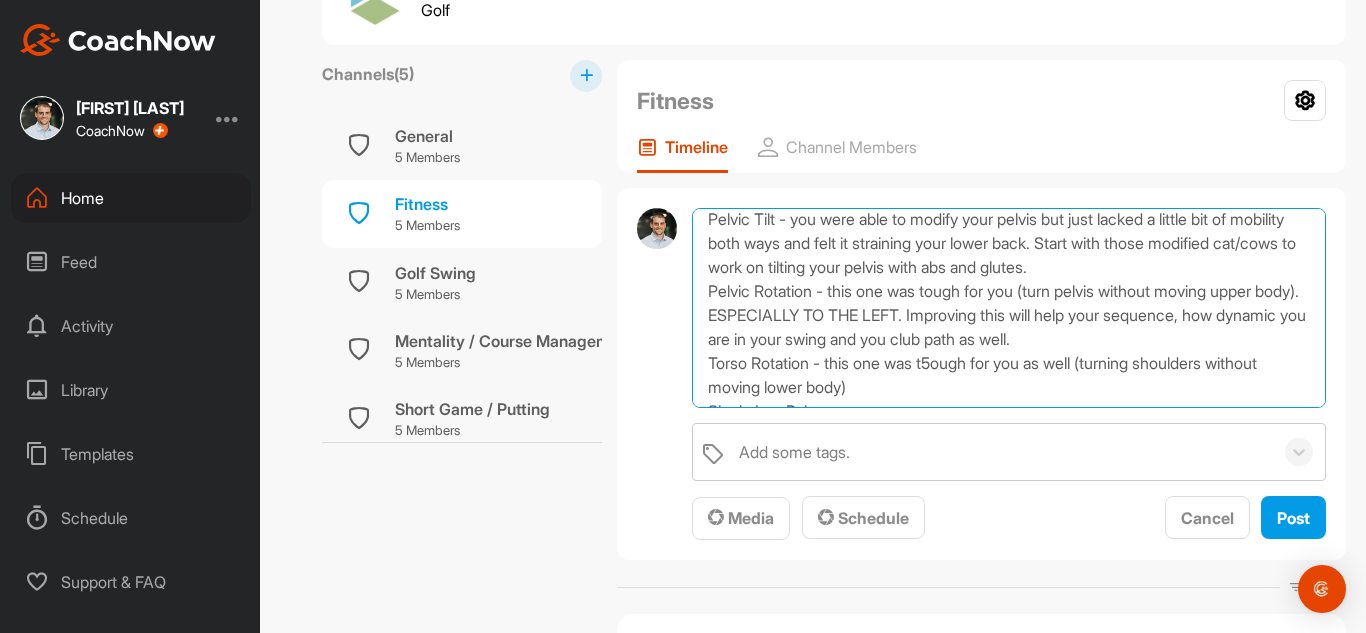 click on "Hey [FIRST], it was nice meeting you yesterday! Just some notes from our physical assessment yesterday:
You move REALLY well for any age, let alone 72. Mobility-wise, there are no limitations. STABILITY wise, you still have a few things you can improve on.
Pelvic Tilt - you were able to modify your pelvis but just lacked a little bit of mobility both ways and felt it straining your lower back. Start with those modified cat/cows to work on tilting your pelvis with abs and glutes.
Pelvic Rotation - this one was tough for you (turn pelvis without moving upper body). ESPECIALLY TO THE LEFT. Improving this will help your sequence, how dynamic you are in your swing and you club path as well.
Torso Rotation - this one was t5ough for you as well (turning shoulders without moving lower body)
Single Leg Balance" at bounding box center (1009, 308) 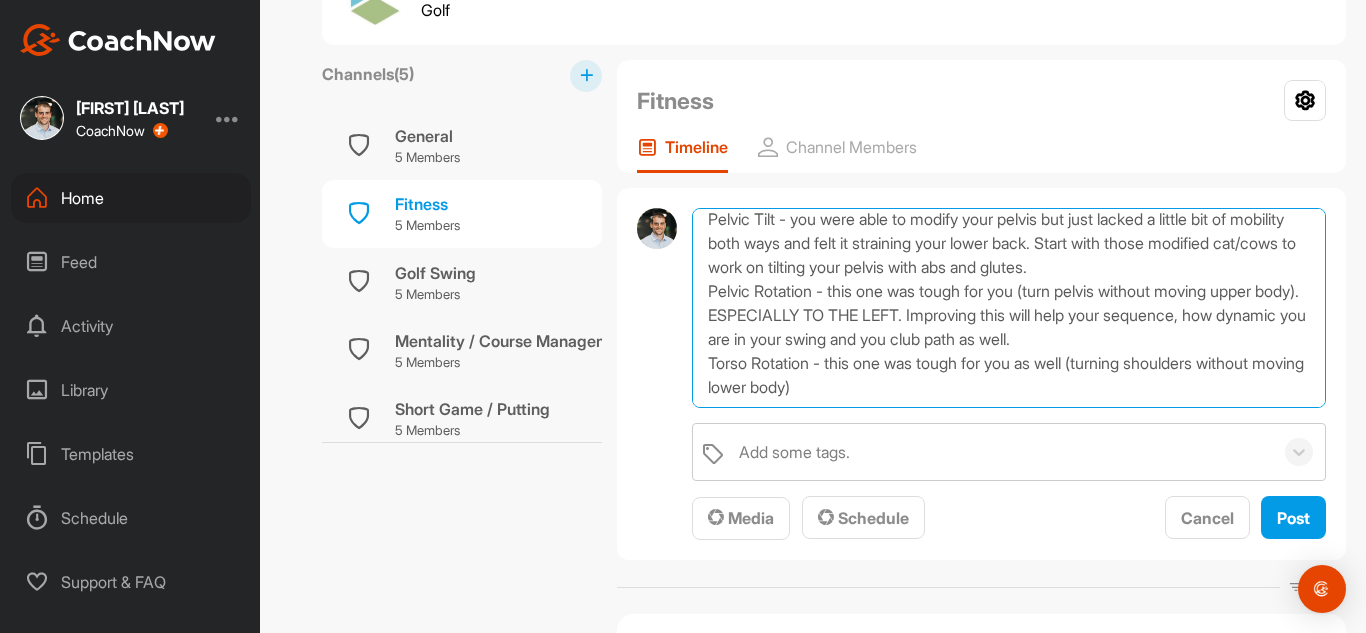 click on "Hey [FIRST], it was nice meeting you yesterday! Just some notes from our physical assessment yesterday:
You move REALLY well for any age, let alone 72. Mobility-wise, there are no limitations. STABILITY wise, you still have a few things you can improve on.
Pelvic Tilt - you were able to modify your pelvis but just lacked a little bit of mobility both ways and felt it straining your lower back. Start with those modified cat/cows to work on tilting your pelvis with abs and glutes.
Pelvic Rotation - this one was tough for you (turn pelvis without moving upper body). ESPECIALLY TO THE LEFT. Improving this will help your sequence, how dynamic you are in your swing and you club path as well.
Torso Rotation - this one was tough for you as well (turning shoulders without moving lower body)" at bounding box center [1009, 308] 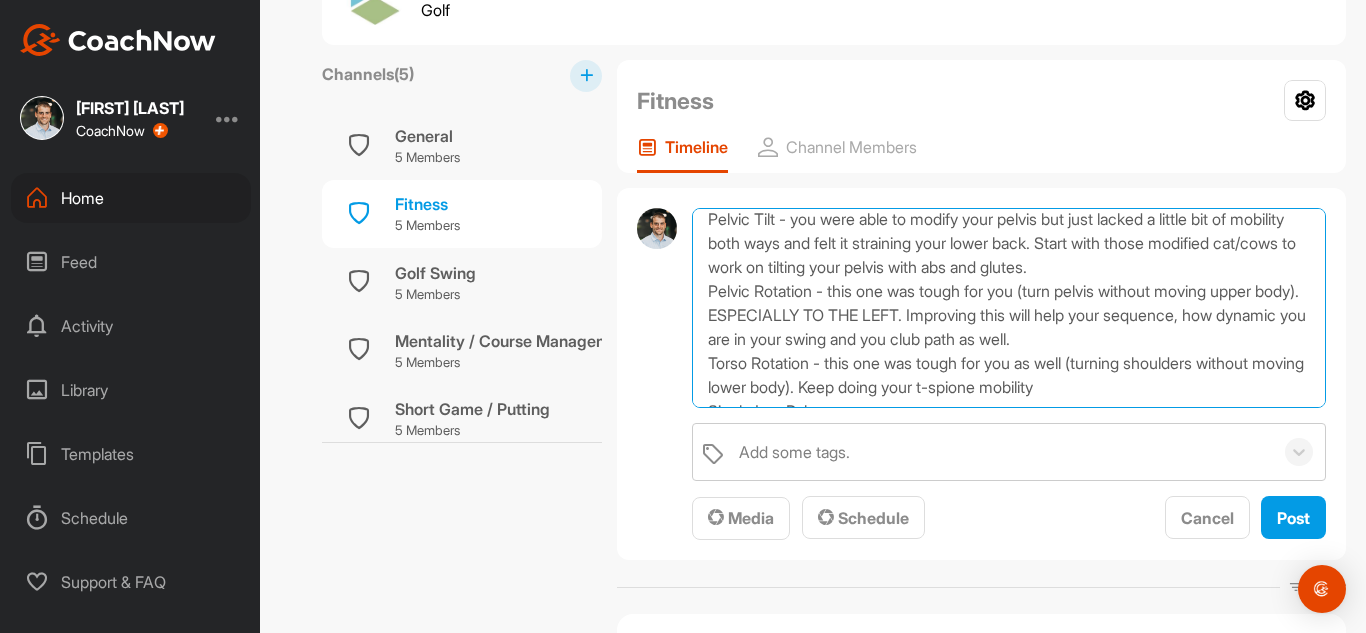 click on "Hey [FIRST], it was nice meeting you yesterday! Just some notes from our physical assessment yesterday:
You move REALLY well for any age, let alone 72. Mobility-wise, there are no limitations. STABILITY wise, you still have a few things you can improve on.
Pelvic Tilt - you were able to modify your pelvis but just lacked a little bit of mobility both ways and felt it straining your lower back. Start with those modified cat/cows to work on tilting your pelvis with abs and glutes.
Pelvic Rotation - this one was tough for you (turn pelvis without moving upper body). ESPECIALLY TO THE LEFT. Improving this will help your sequence, how dynamic you are in your swing and you club path as well.
Torso Rotation - this one was tough for you as well (turning shoulders without moving lower body). Keep doing your t-spione mobility
Single Leg Balance" at bounding box center [1009, 308] 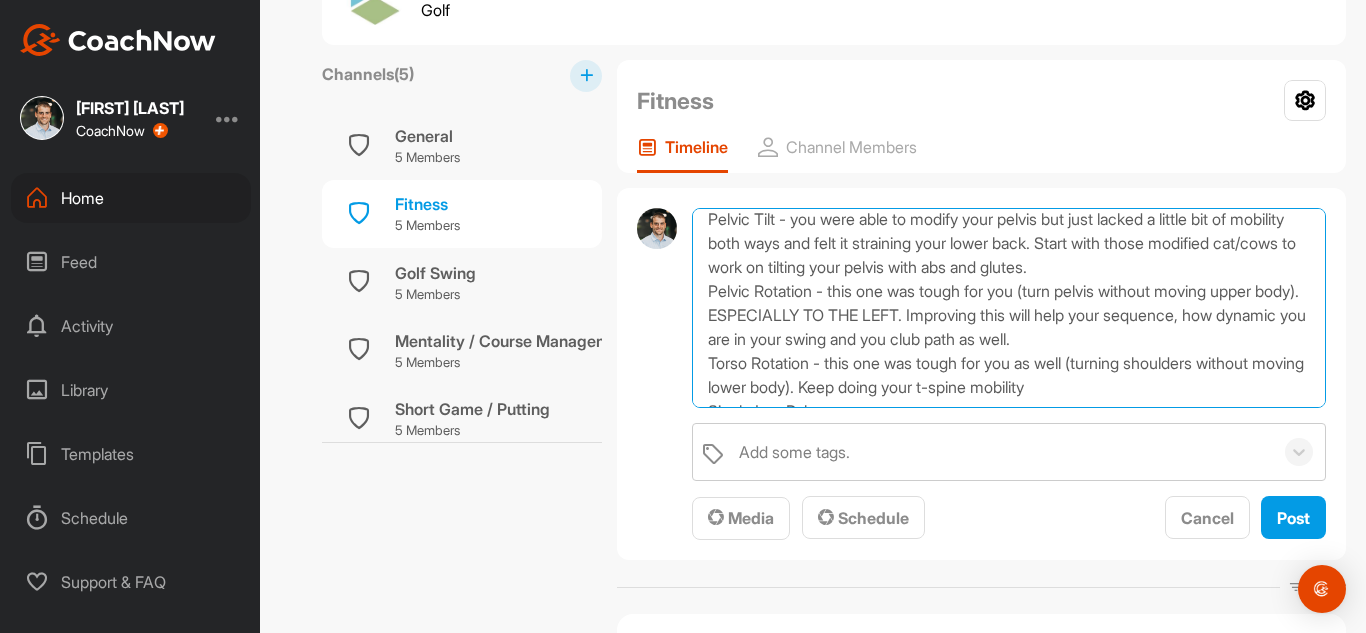 click on "Hey [FIRST], it was nice meeting you yesterday! Just some notes from our physical assessment yesterday:
You move REALLY well for any age, let alone 72. Mobility-wise, there are no limitations. STABILITY wise, you still have a few things you can improve on.
Pelvic Tilt - you were able to modify your pelvis but just lacked a little bit of mobility both ways and felt it straining your lower back. Start with those modified cat/cows to work on tilting your pelvis with abs and glutes.
Pelvic Rotation - this one was tough for you (turn pelvis without moving upper body). ESPECIALLY TO THE LEFT. Improving this will help your sequence, how dynamic you are in your swing and you club path as well.
Torso Rotation - this one was tough for you as well (turning shoulders without moving lower body). Keep doing your t-spine mobility
Single Leg Balance" at bounding box center [1009, 308] 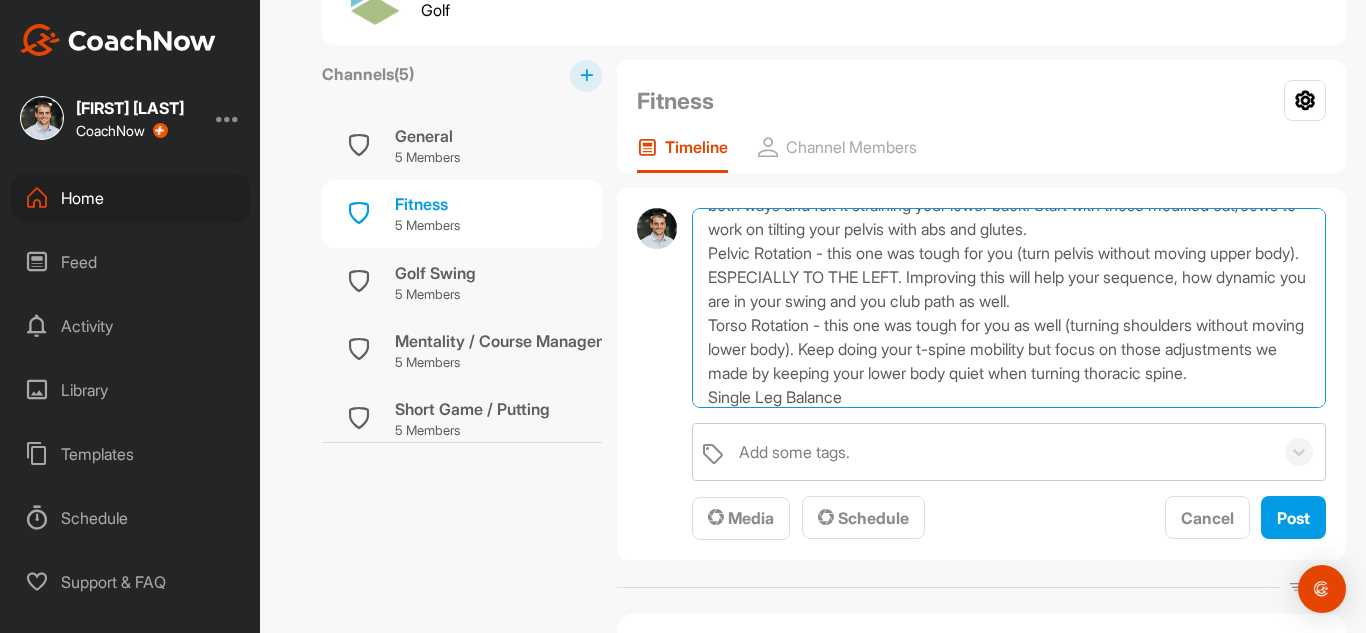 scroll, scrollTop: 227, scrollLeft: 0, axis: vertical 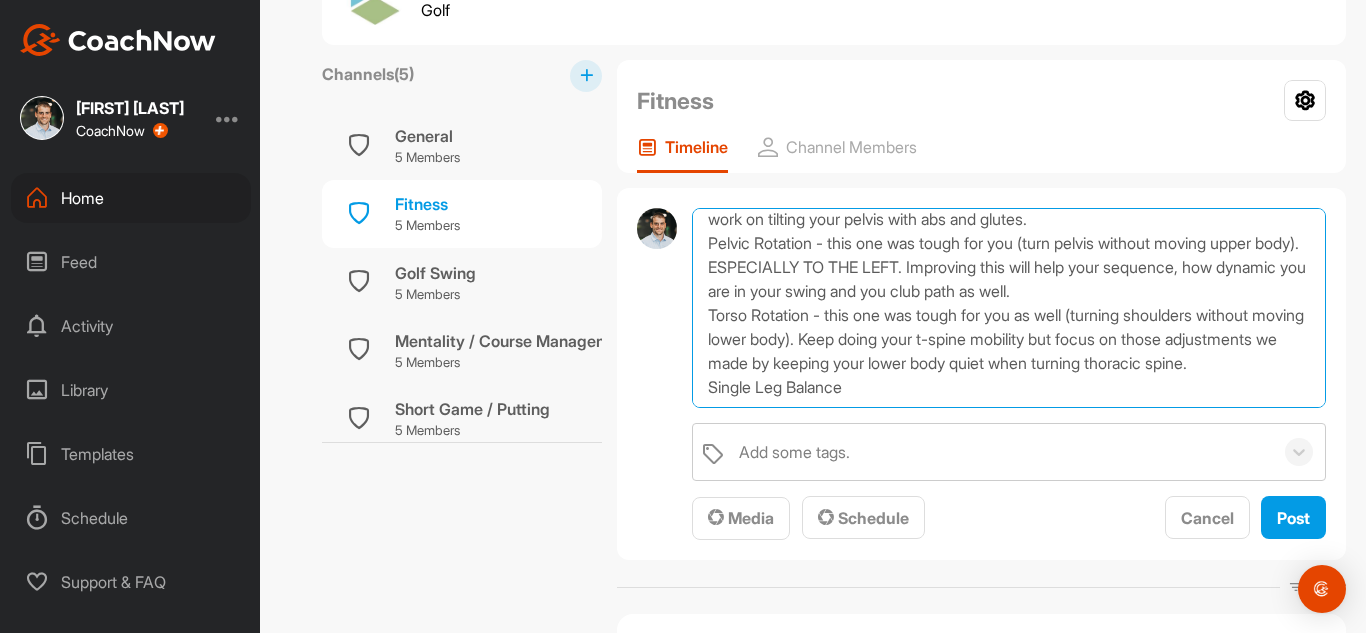 click on "Hey [FIRST], it was nice meeting you yesterday! Just some notes from our physical assessment yesterday:
You move REALLY well for any age, let alone 72. Mobility-wise, there are no limitations. STABILITY wise, you still have a few things you can improve on.
Pelvic Tilt - you were able to modify your pelvis but just lacked a little bit of mobility both ways and felt it straining your lower back. Start with those modified cat/cows to work on tilting your pelvis with abs and glutes.
Pelvic Rotation - this one was tough for you (turn pelvis without moving upper body). ESPECIALLY TO THE LEFT. Improving this will help your sequence, how dynamic you are in your swing and you club path as well.
Torso Rotation - this one was tough for you as well (turning shoulders without moving lower body). Keep doing your t-spine mobility but focus on those adjustments we made by keeping your lower body quiet when turning thoracic spine.
Single Leg Balance" at bounding box center [1009, 308] 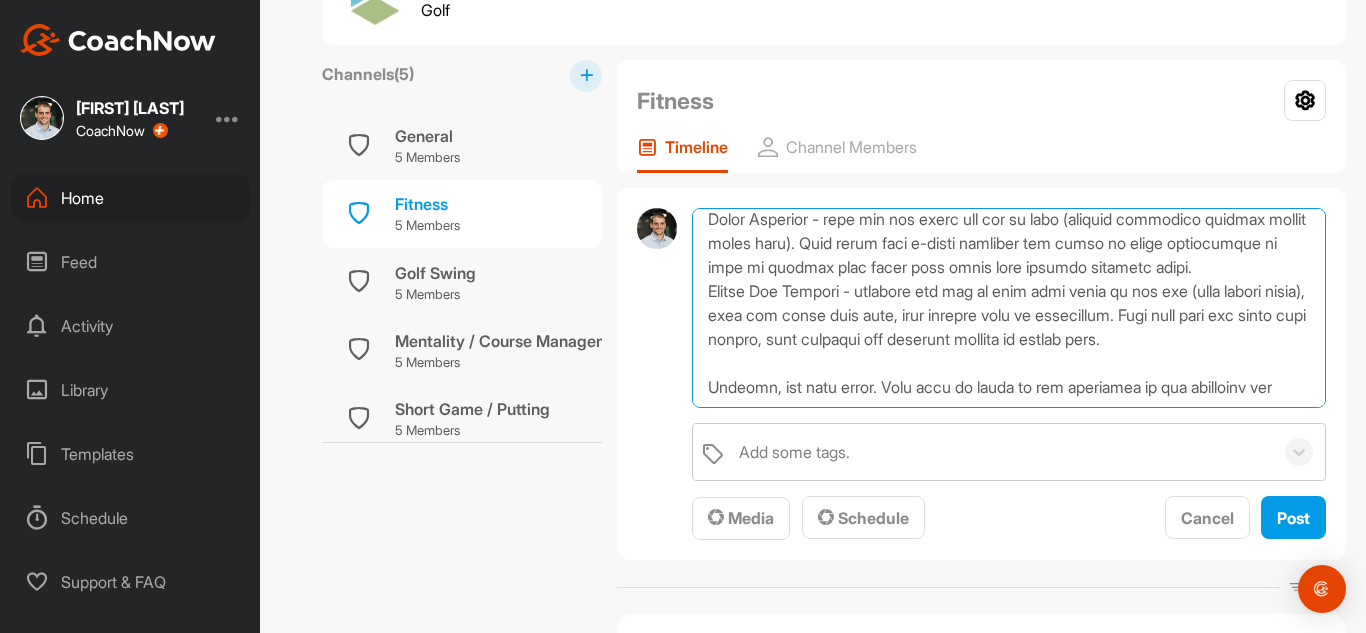 scroll, scrollTop: 361, scrollLeft: 0, axis: vertical 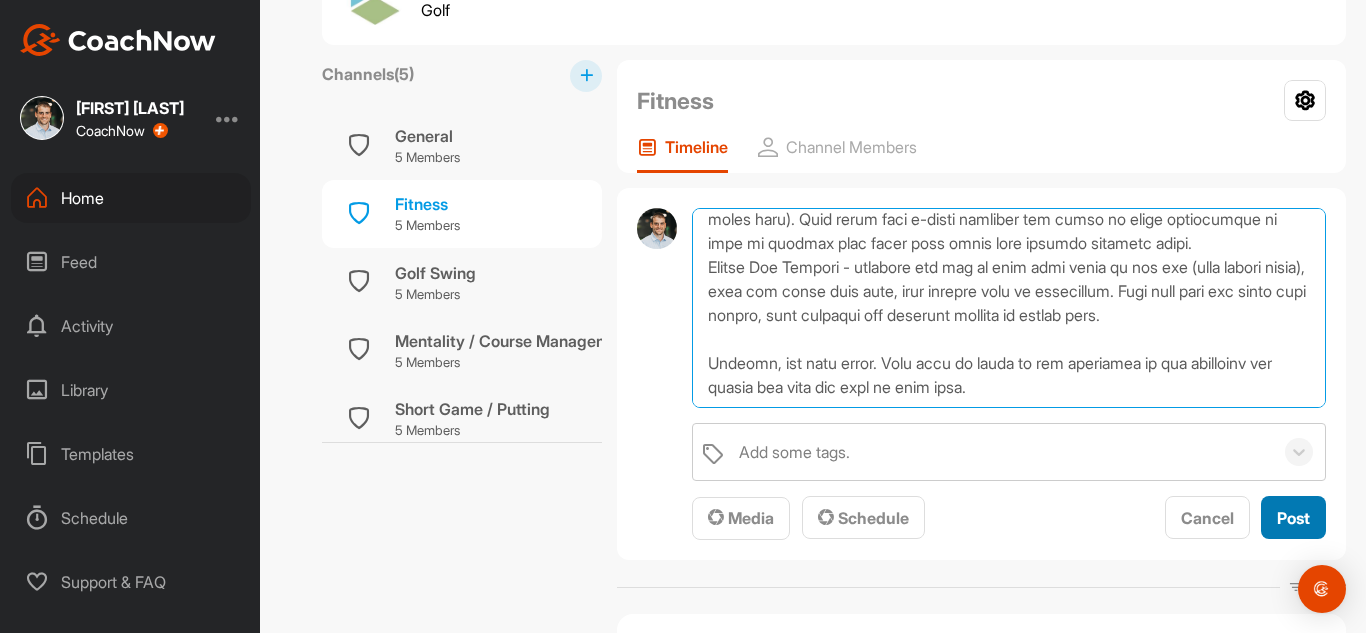 type on "Hey David, it was nice meeting you yesterday! Just some notes from our physical assessment yesterday:
You move REALLY well for any age, let alone 72. Mobility-wise, there are no limitations. STABILITY wise, you still have a few things you can improve on.
Pelvic Tilt - you were able to modify your pelvis but just lacked a little bit of mobility both ways and felt it straining your lower back. Start with those modified cat/cows to work on tilting your pelvis with abs and glutes.
Pelvic Rotation - this one was tough for you (turn pelvis without moving upper body). ESPECIALLY TO THE LEFT. Improving this will help your sequence, how dynamic you are in your swing and you club path as well.
Torso Rotation - this one was tough for you as well (turning shoulders without moving lower body). Keep doing your t-spine mobility but focus on those adjustments we made by keeping your lower body quiet when turning thoracic spine.
Single Leg Balance - although you can do some cool stuff on one leg (deep pistol squat), whe..." 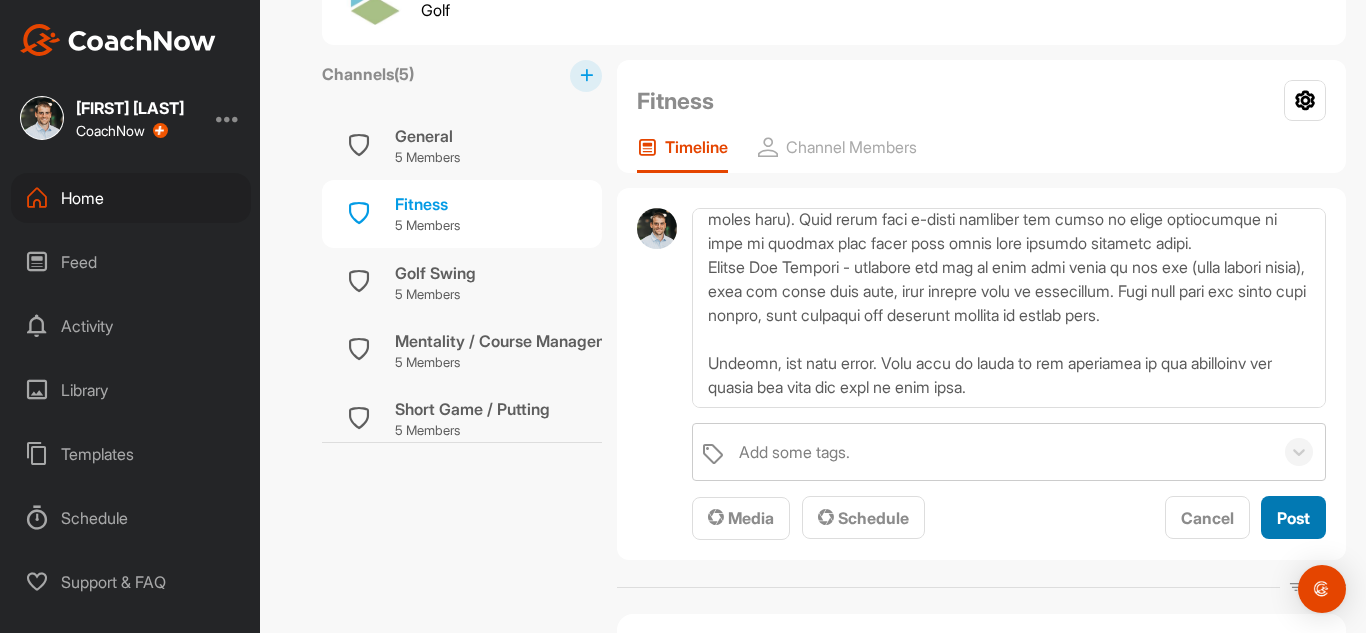 click on "Post" at bounding box center (1293, 517) 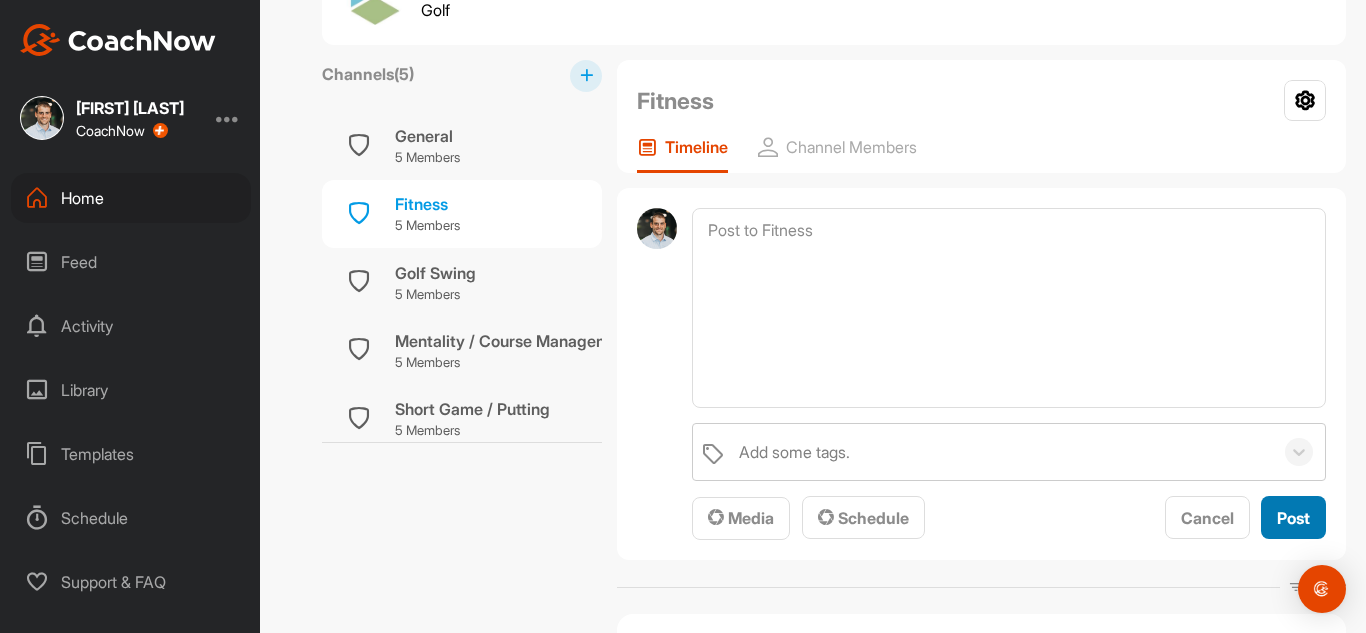 scroll, scrollTop: 0, scrollLeft: 0, axis: both 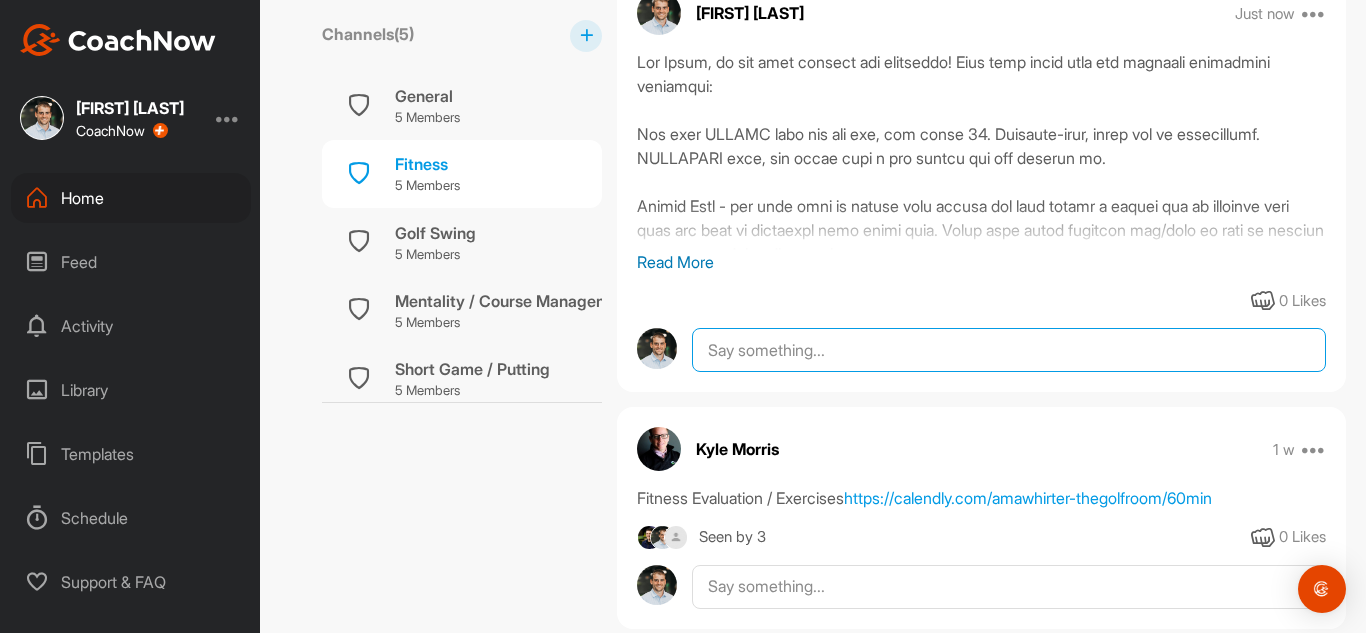 click at bounding box center (1009, 350) 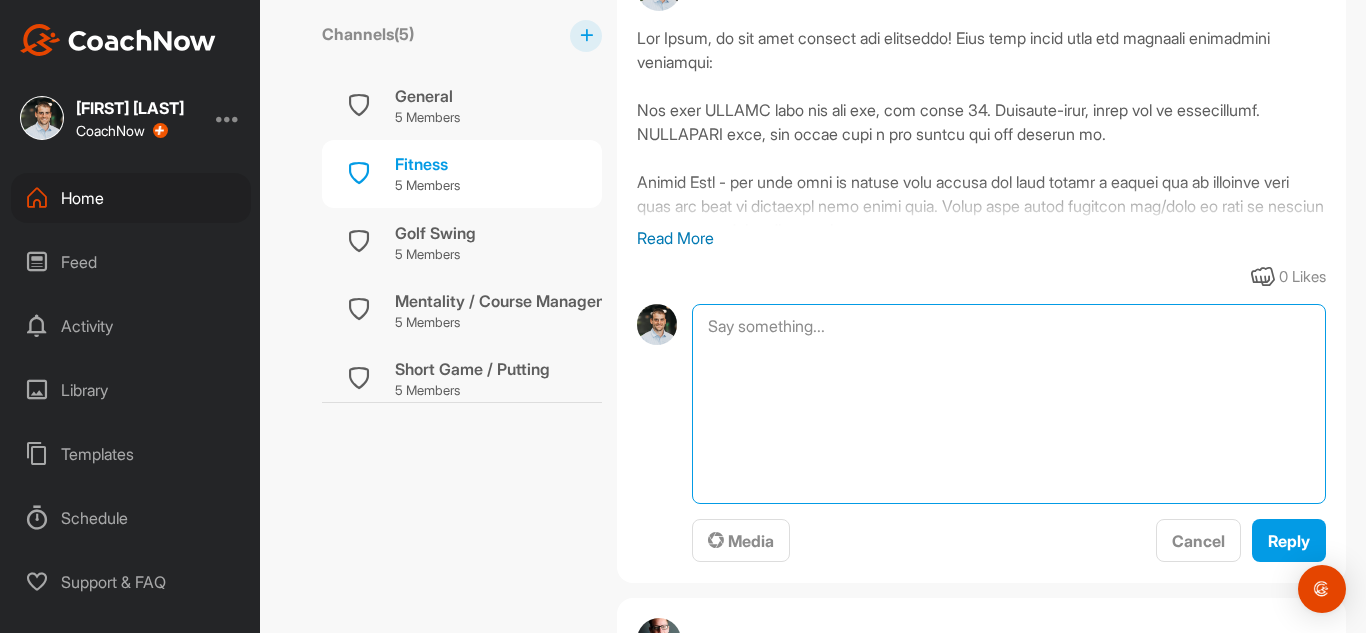 scroll, scrollTop: 482, scrollLeft: 0, axis: vertical 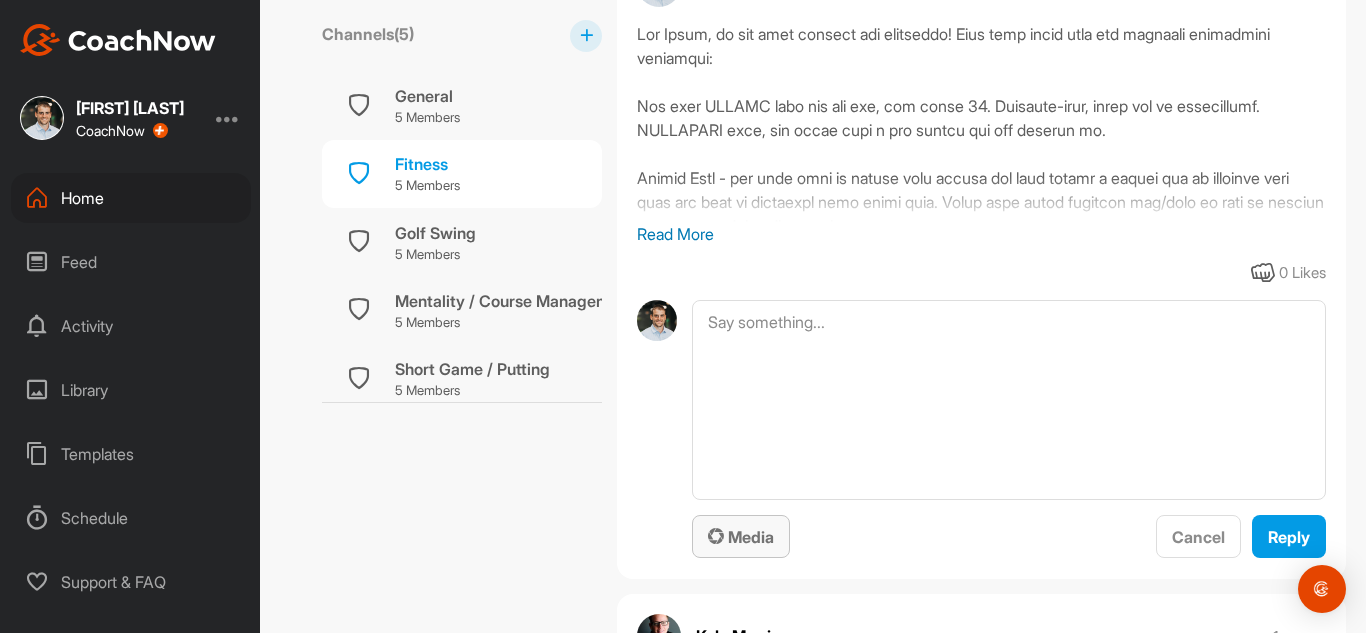 click on "Media" at bounding box center [741, 537] 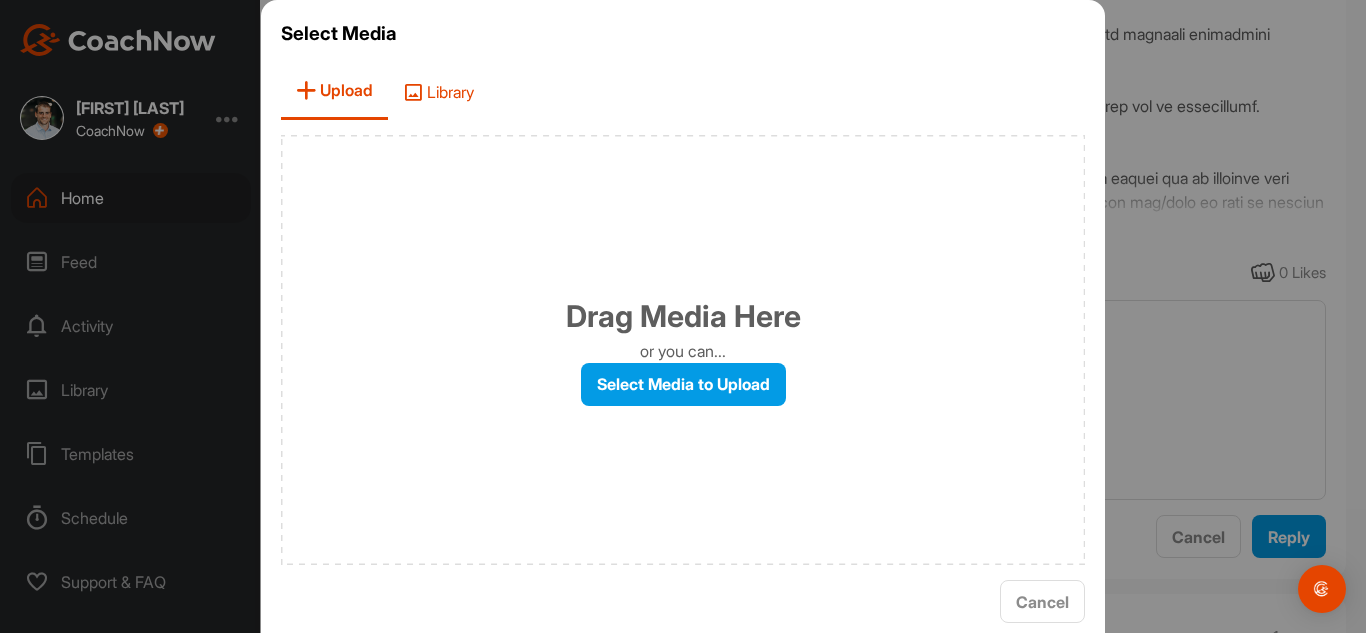 click on "Library" at bounding box center [438, 91] 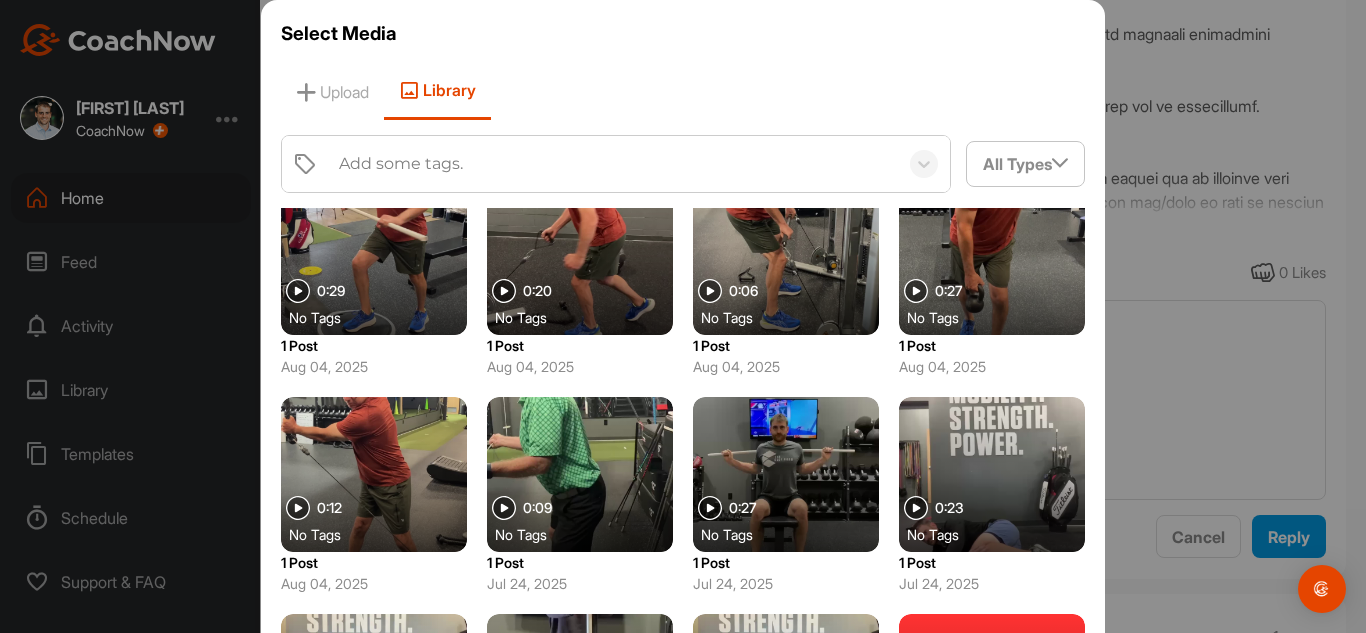 scroll, scrollTop: 638, scrollLeft: 0, axis: vertical 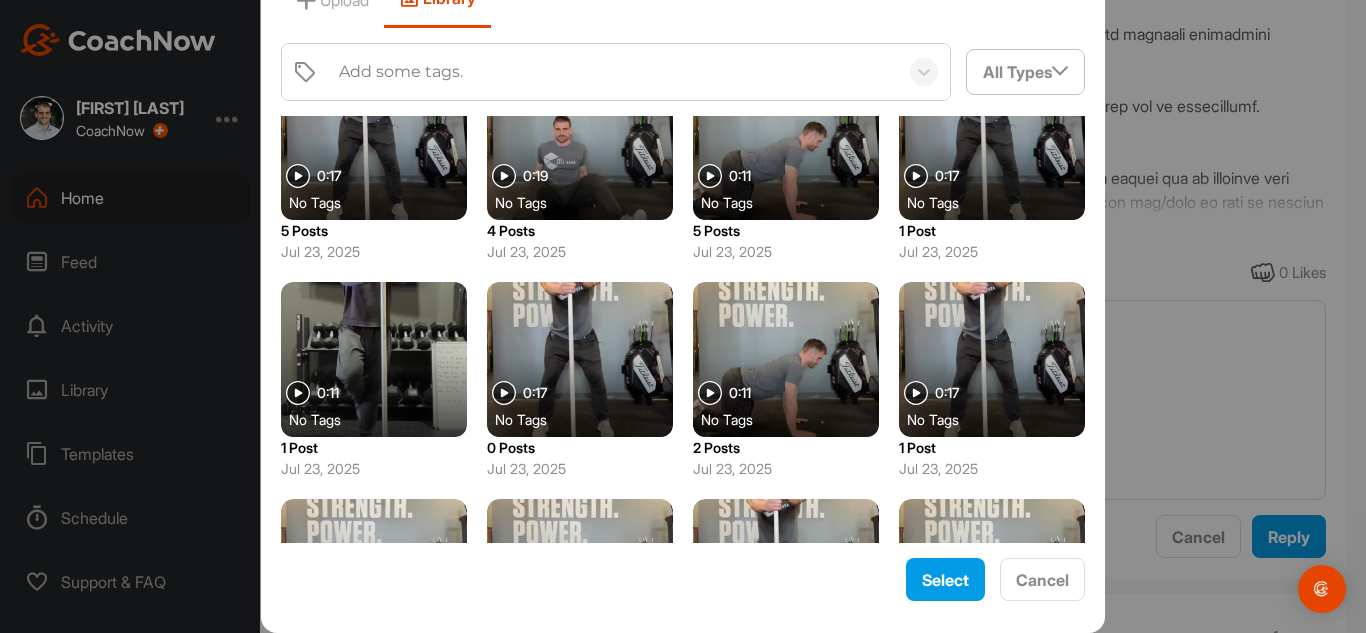 click at bounding box center (786, 359) 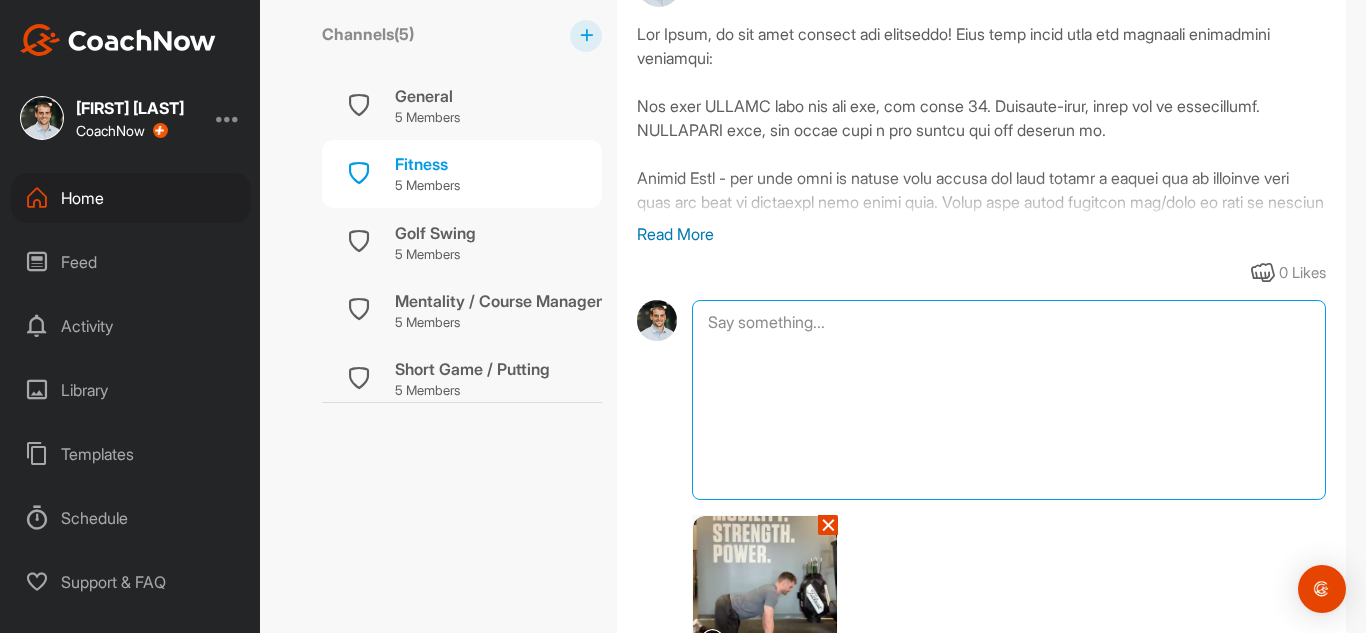 click at bounding box center (1009, 400) 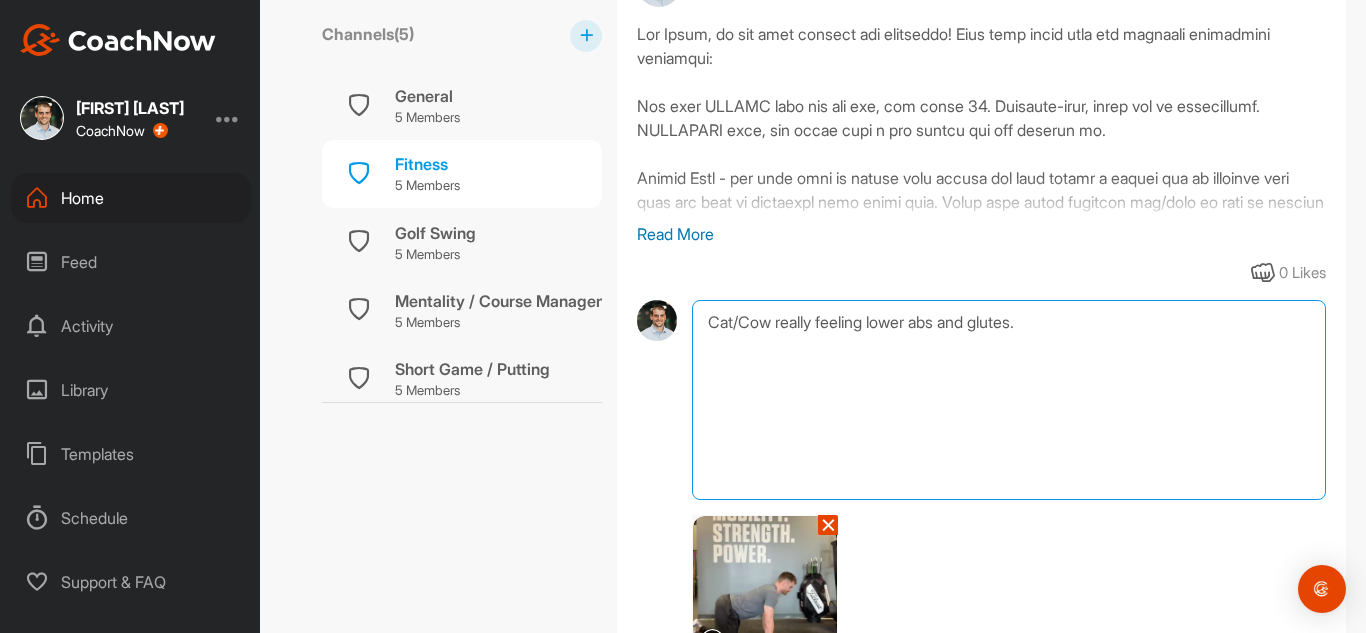 scroll, scrollTop: 691, scrollLeft: 0, axis: vertical 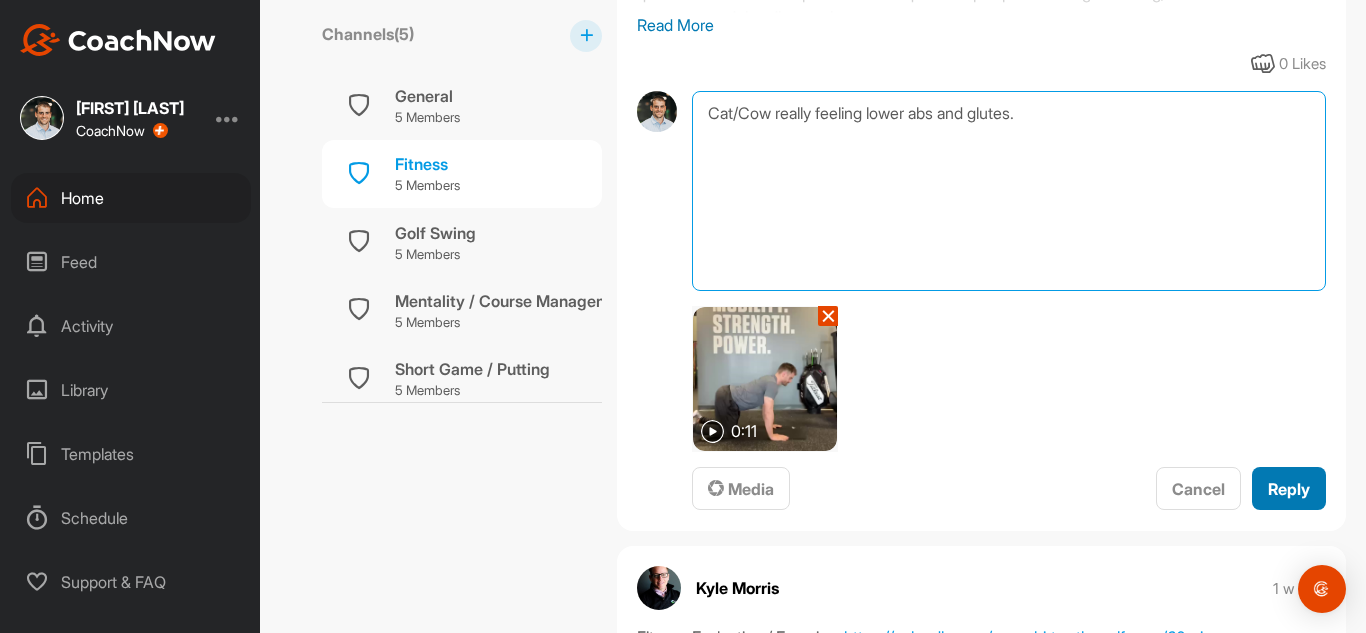 type on "Cat/Cow really feeling lower abs and glutes." 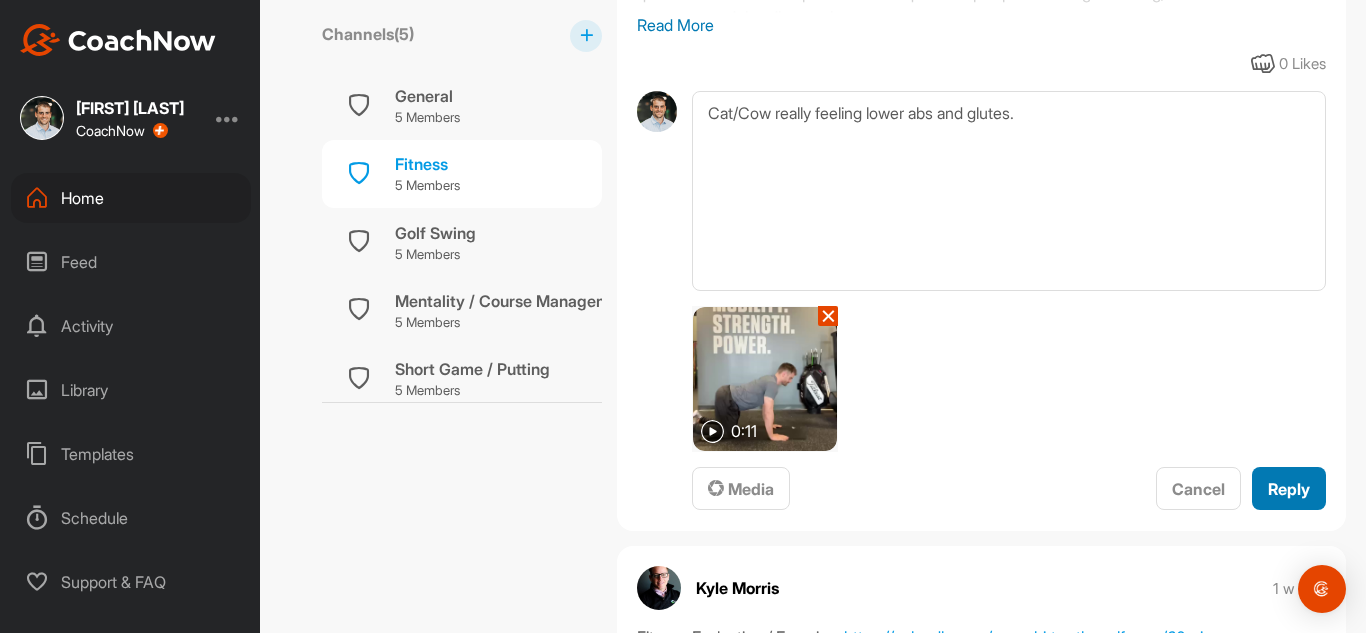 click on "Reply" at bounding box center [1289, 488] 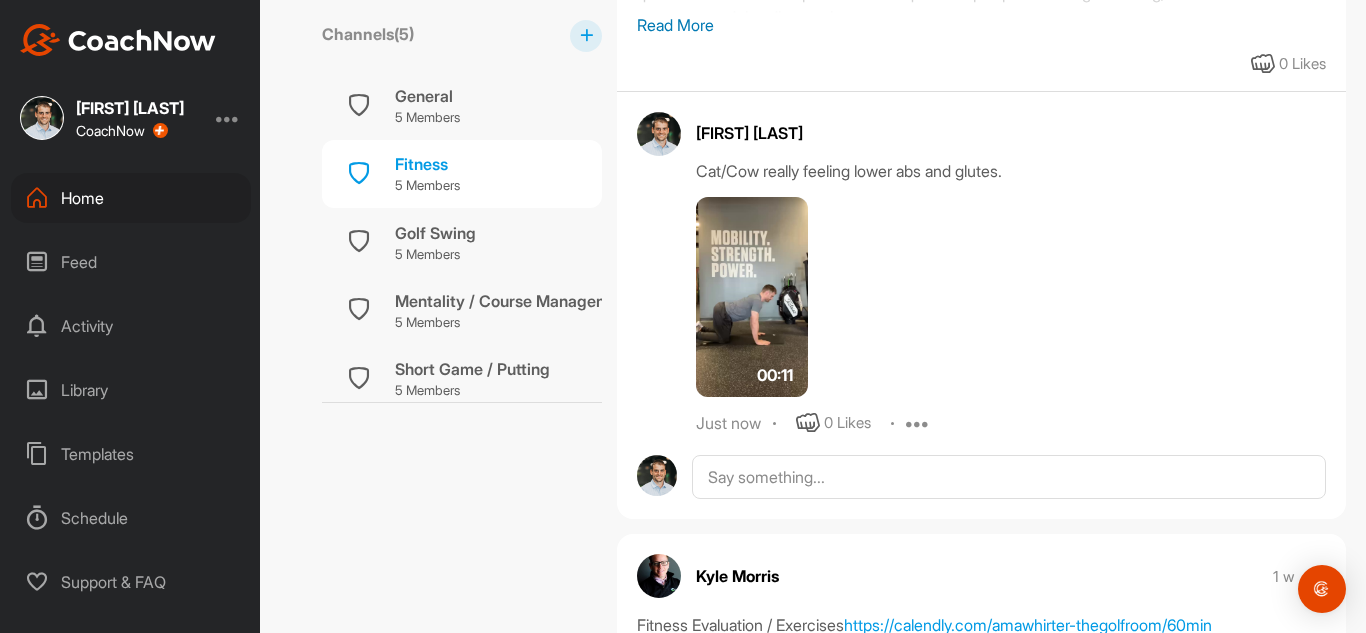 scroll, scrollTop: 762, scrollLeft: 0, axis: vertical 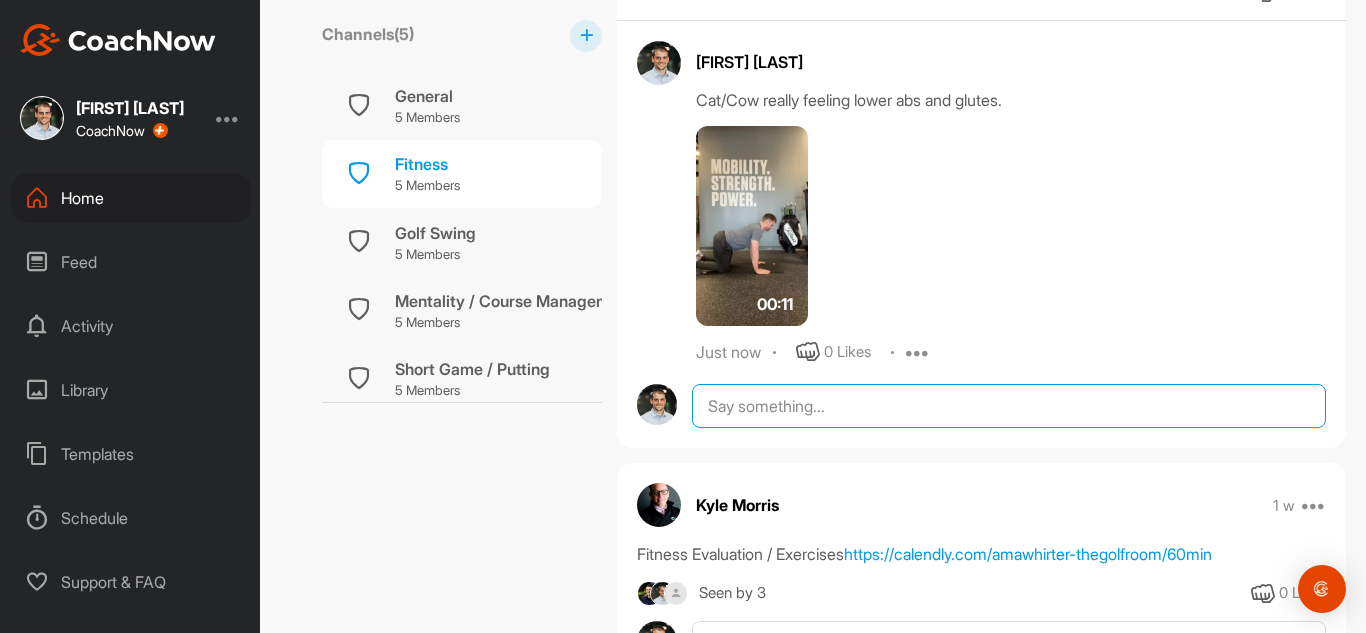 click at bounding box center (1009, 406) 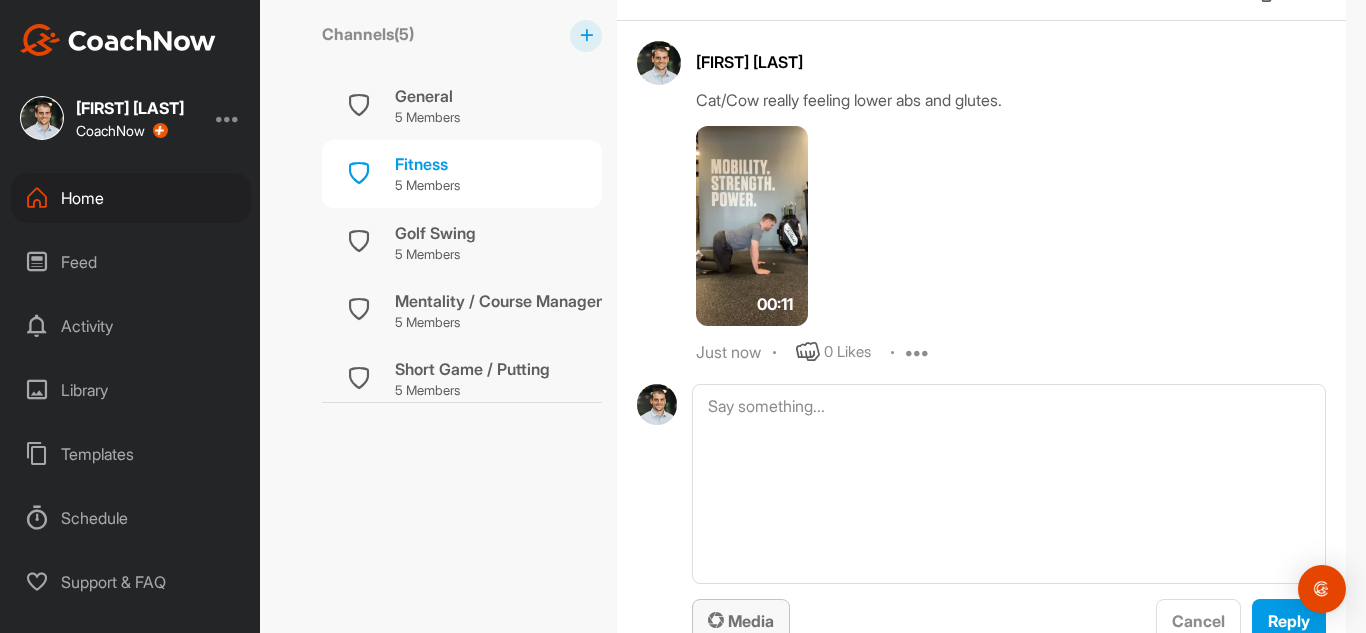 click on "Media" at bounding box center (741, 621) 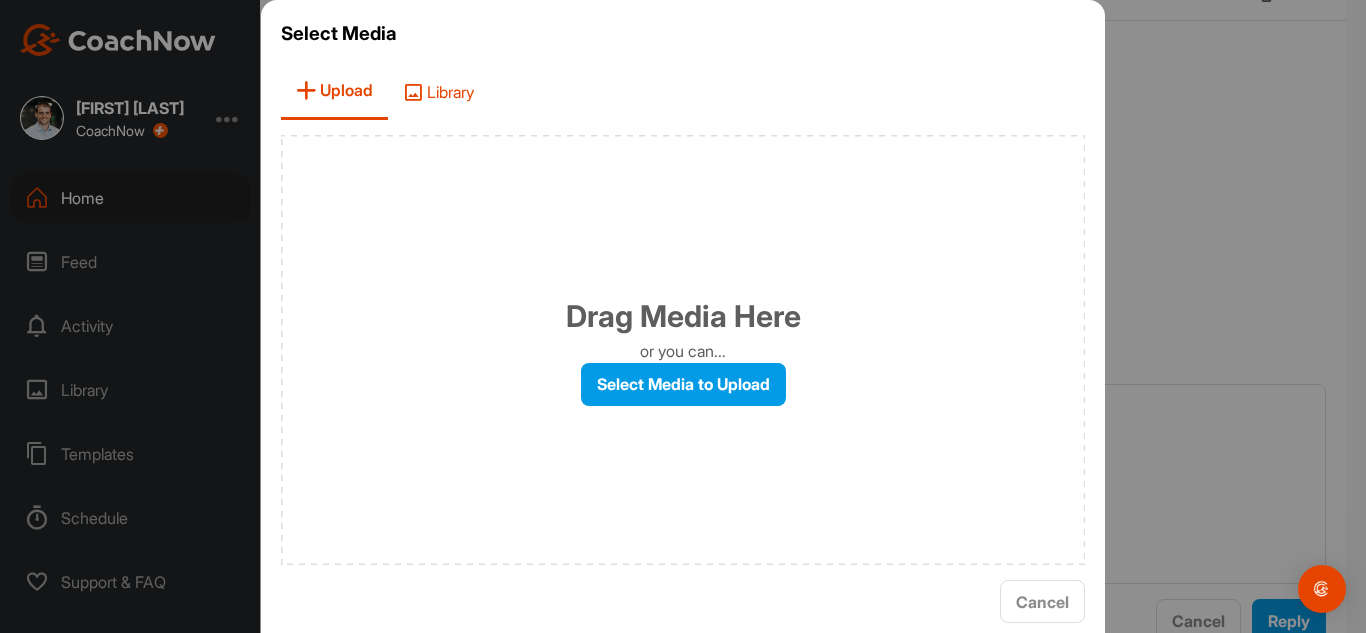 click on "Library" at bounding box center (438, 91) 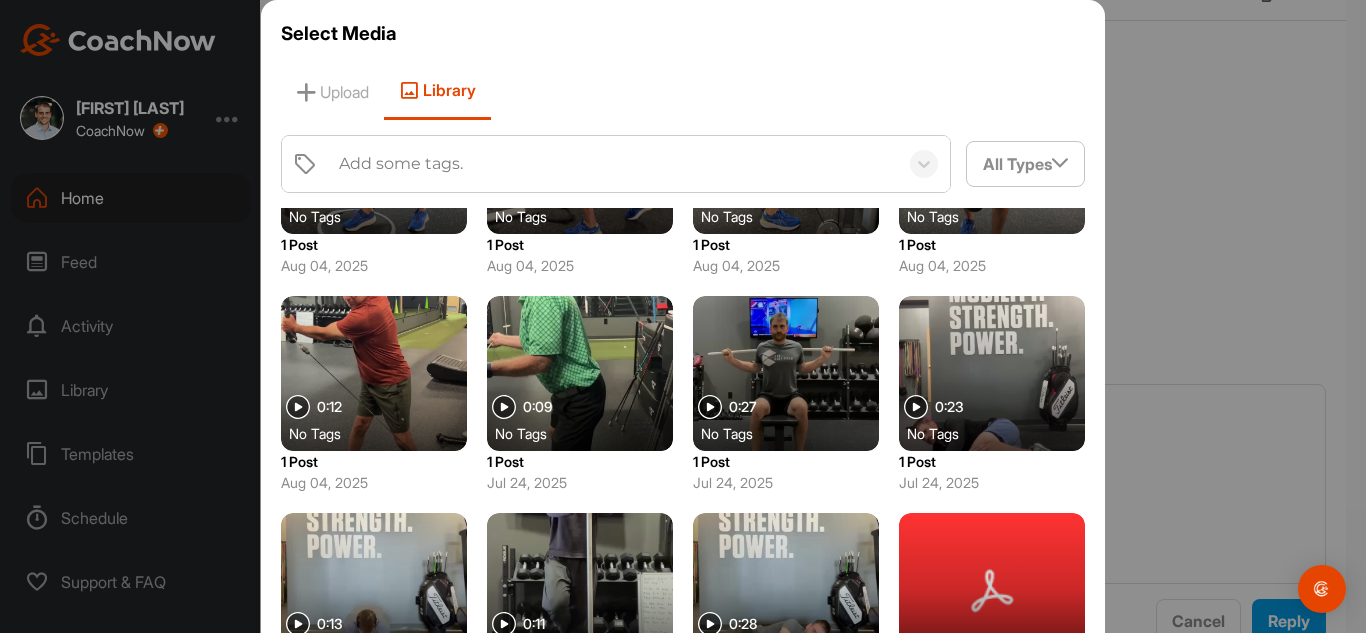 scroll, scrollTop: 638, scrollLeft: 0, axis: vertical 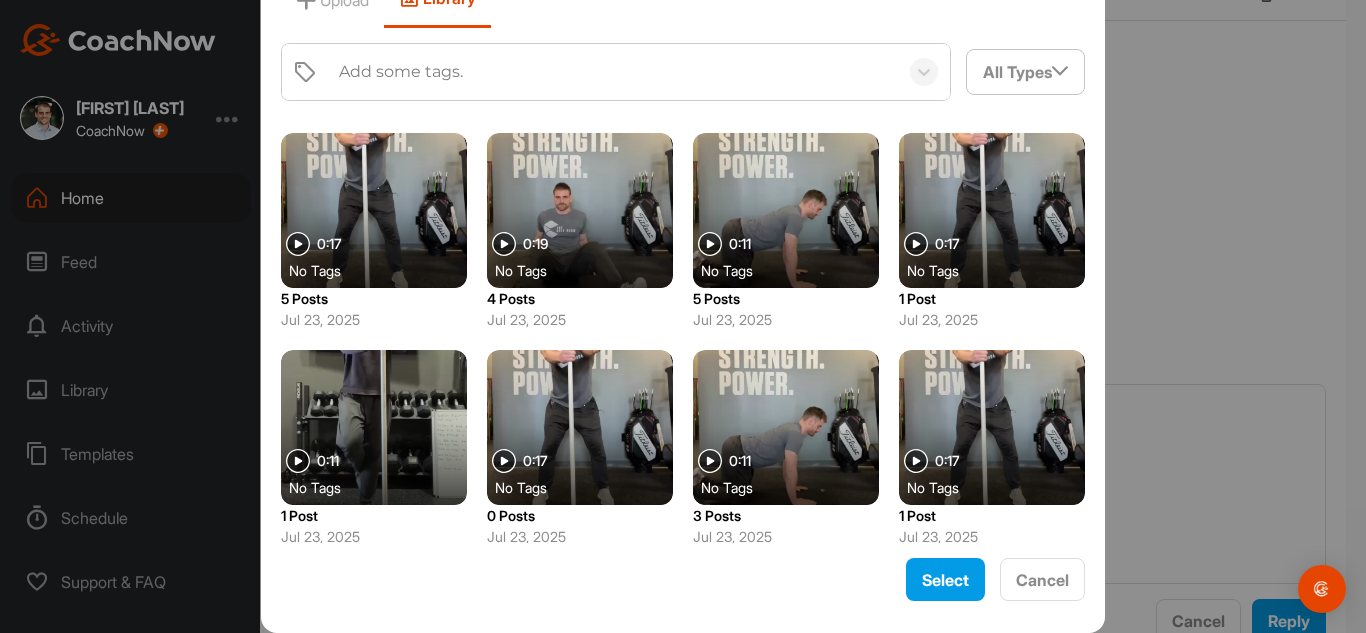 click on "0:11" at bounding box center (312, 461) 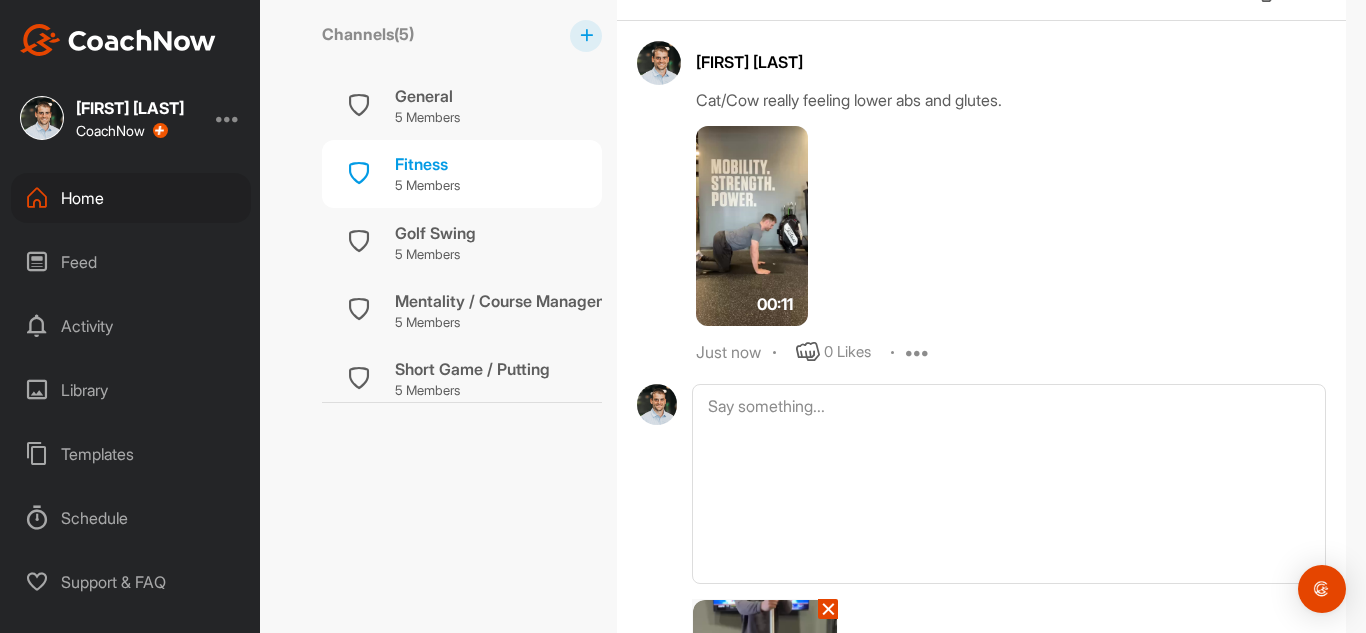 scroll, scrollTop: 808, scrollLeft: 0, axis: vertical 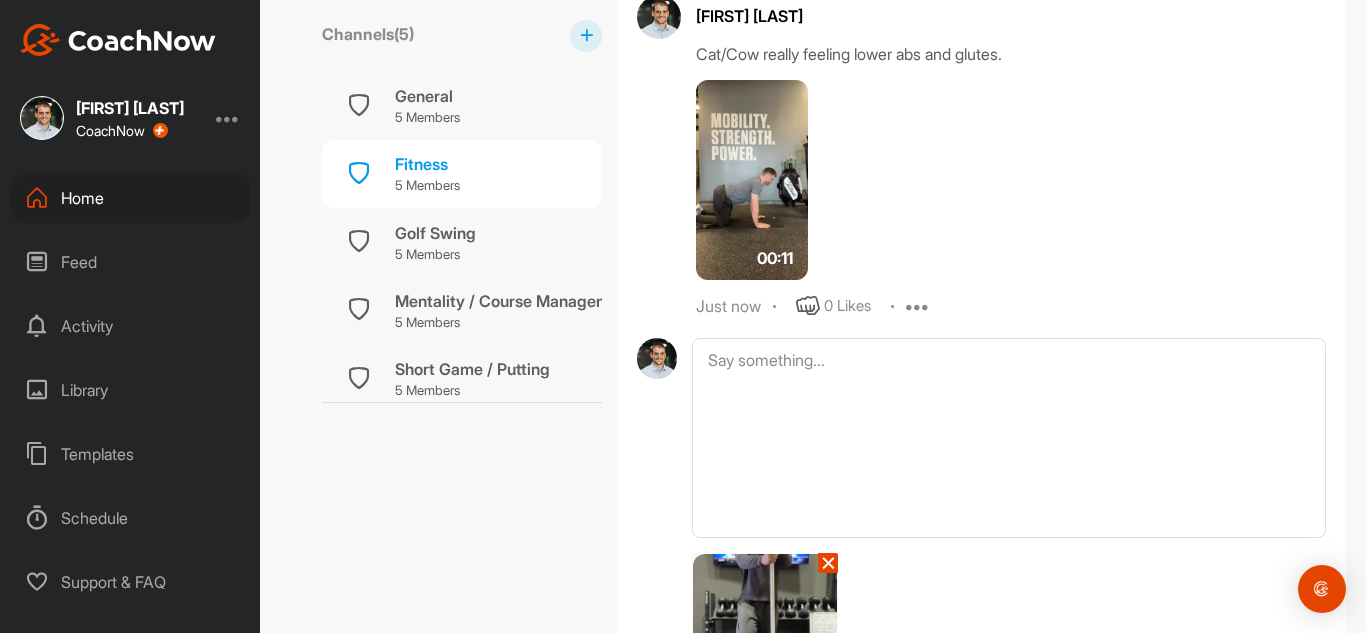 click at bounding box center [765, 626] 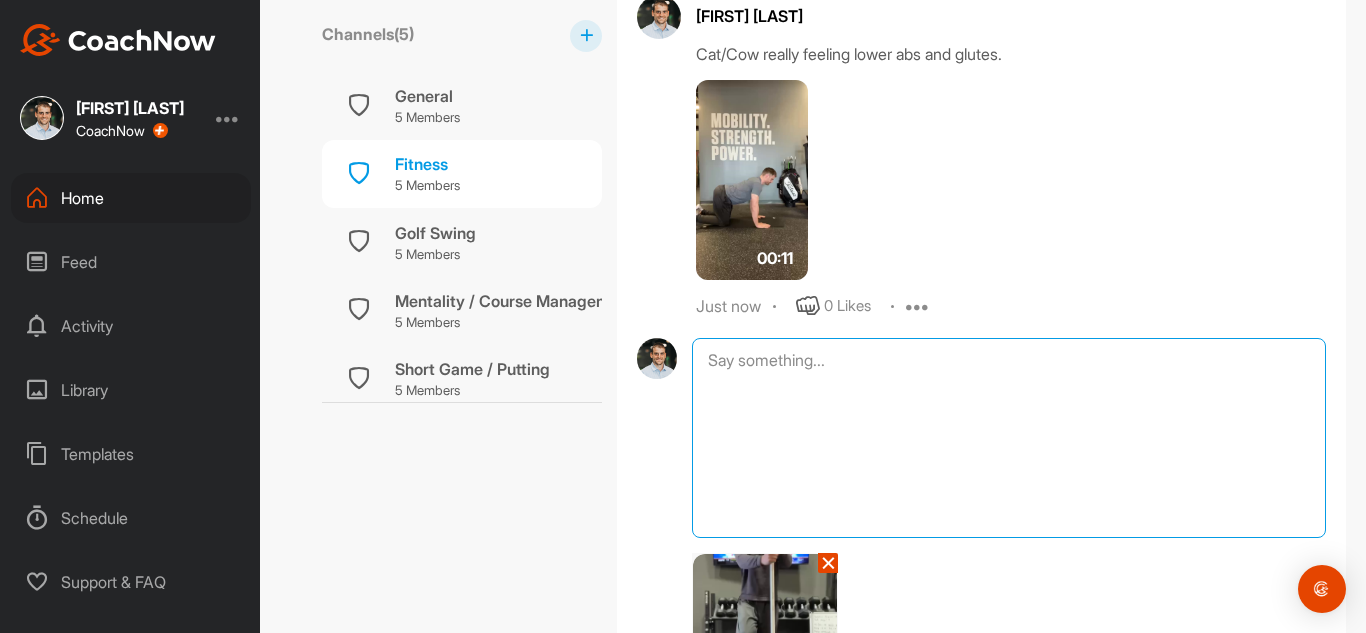 click at bounding box center [1009, 438] 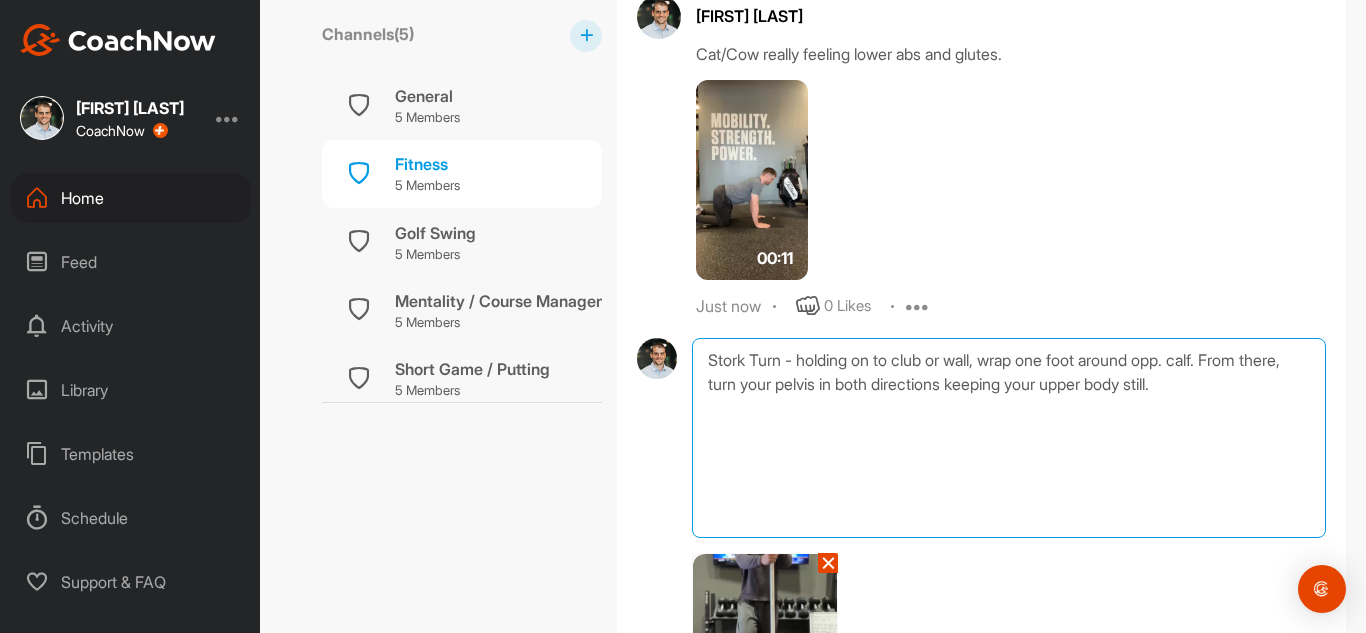 scroll, scrollTop: 981, scrollLeft: 0, axis: vertical 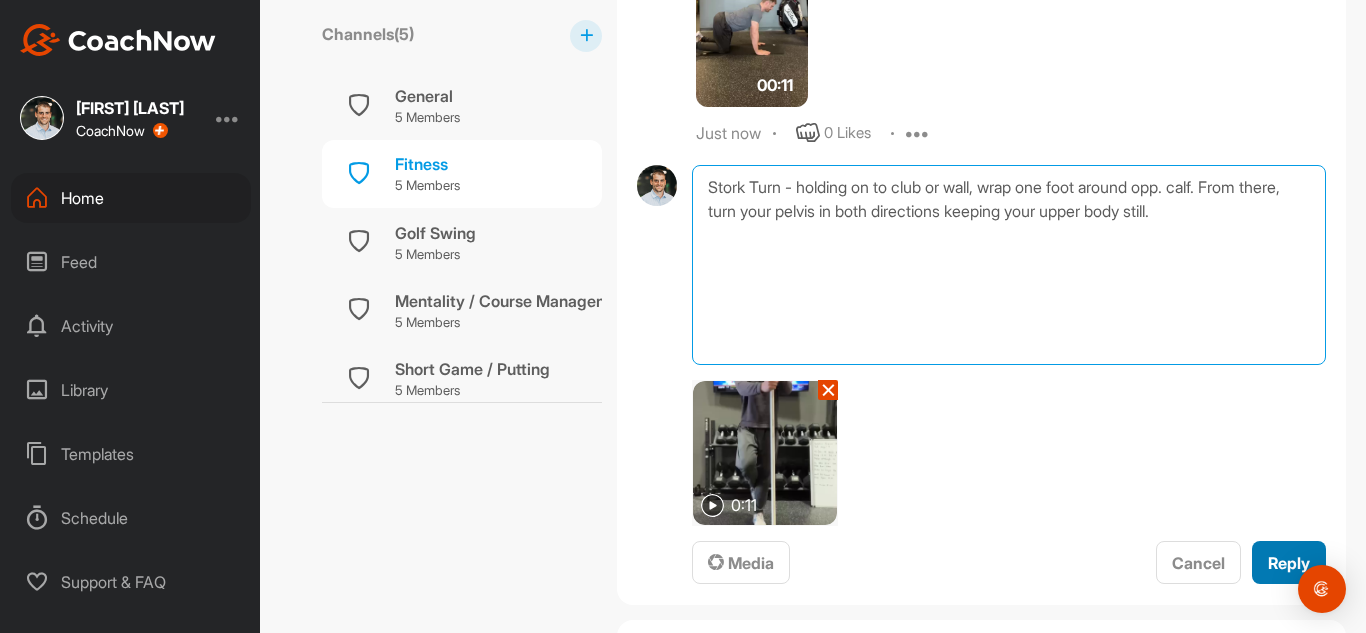 type on "Stork Turn - holding on to club or wall, wrap one foot around opp. calf. From there, turn your pelvis in both directions keeping your upper body still." 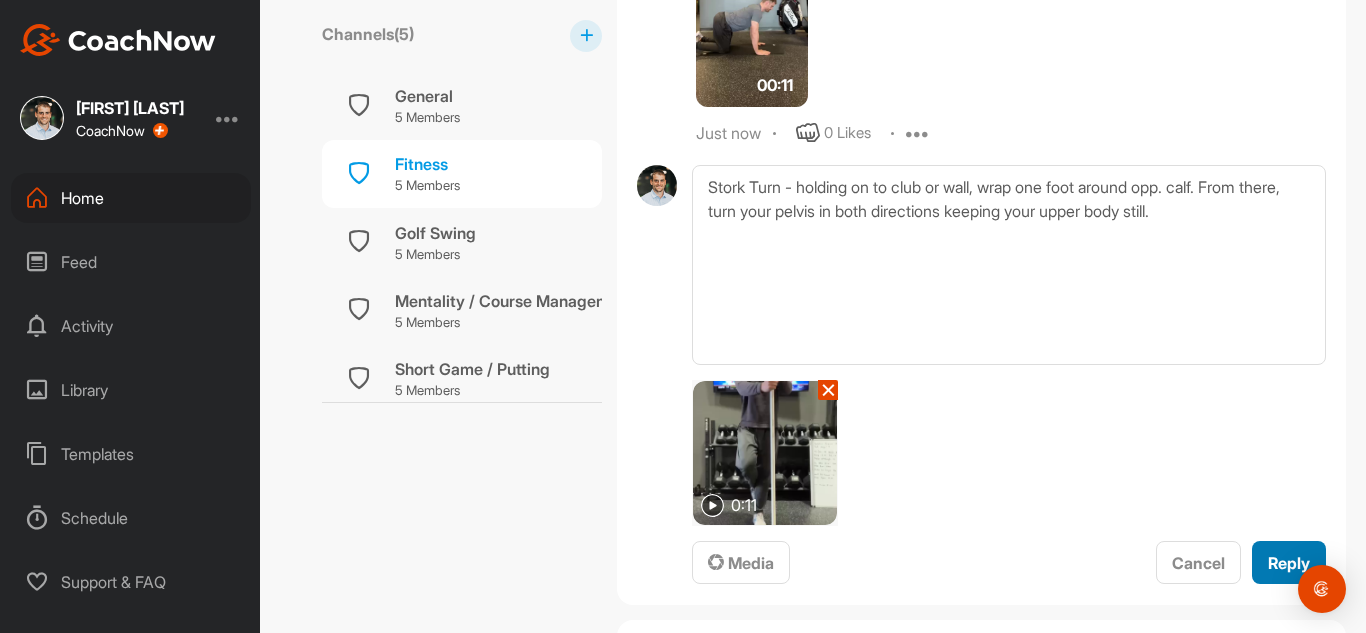 click on "Reply" at bounding box center [1289, 563] 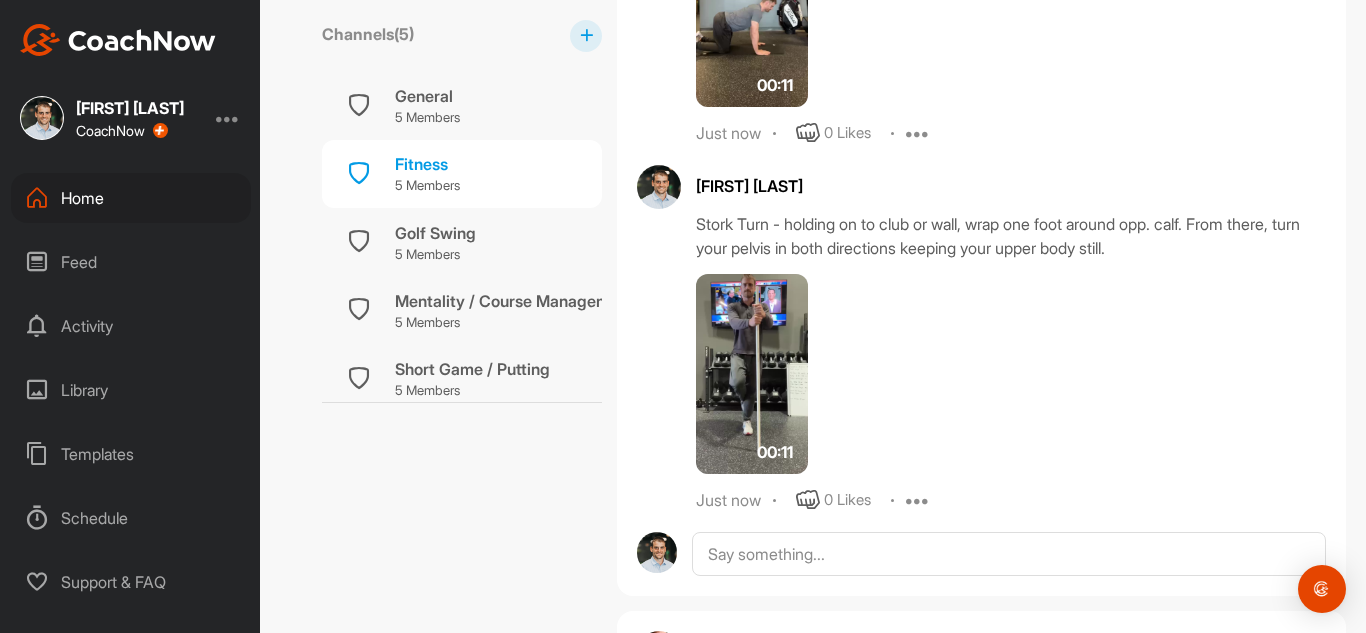 scroll, scrollTop: 1074, scrollLeft: 0, axis: vertical 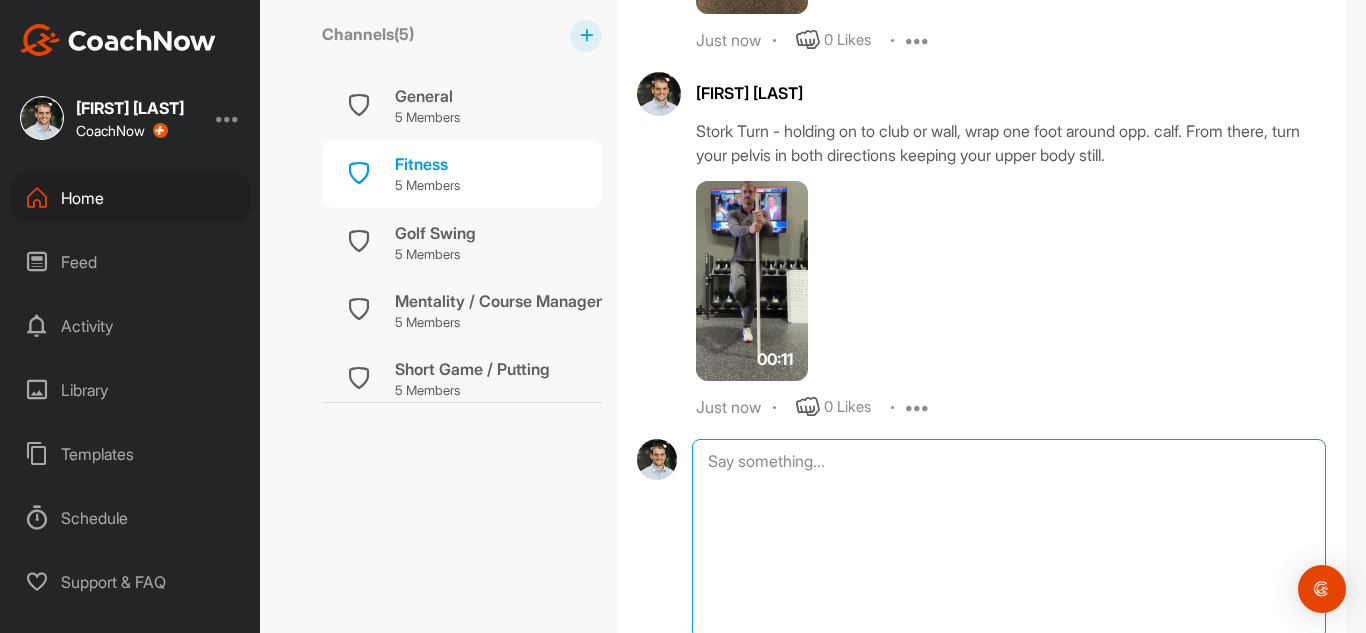 click at bounding box center [1009, 539] 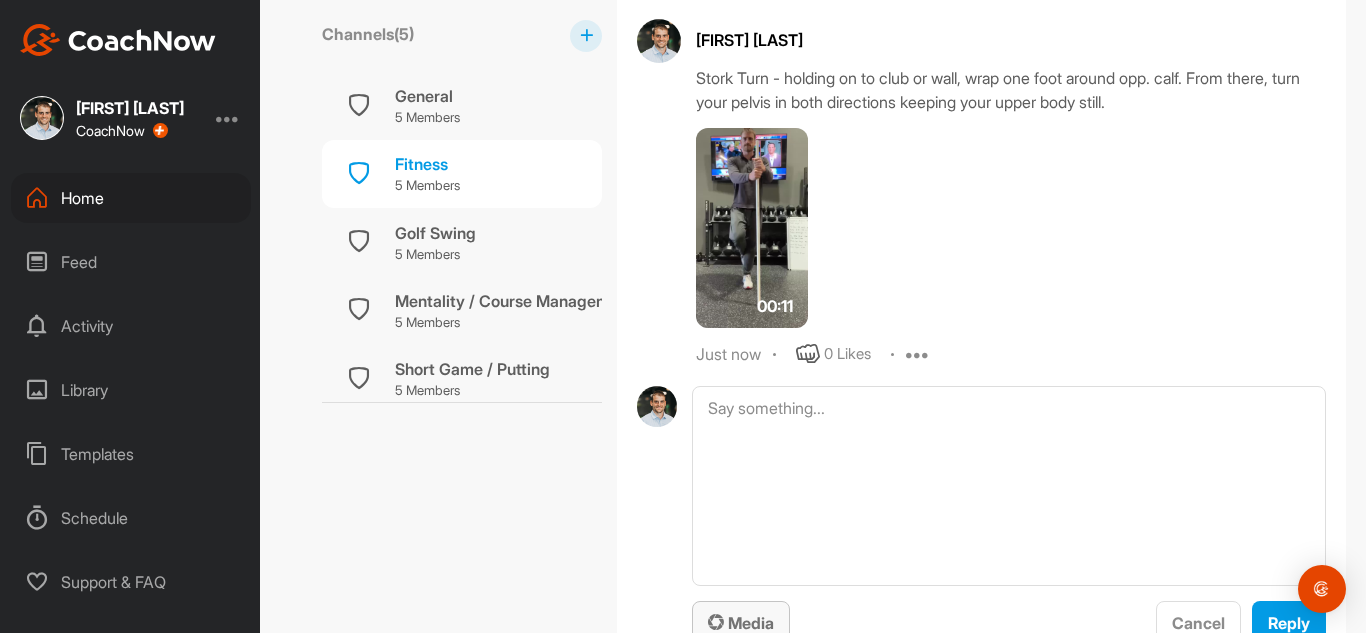 click on "Media" at bounding box center (741, 623) 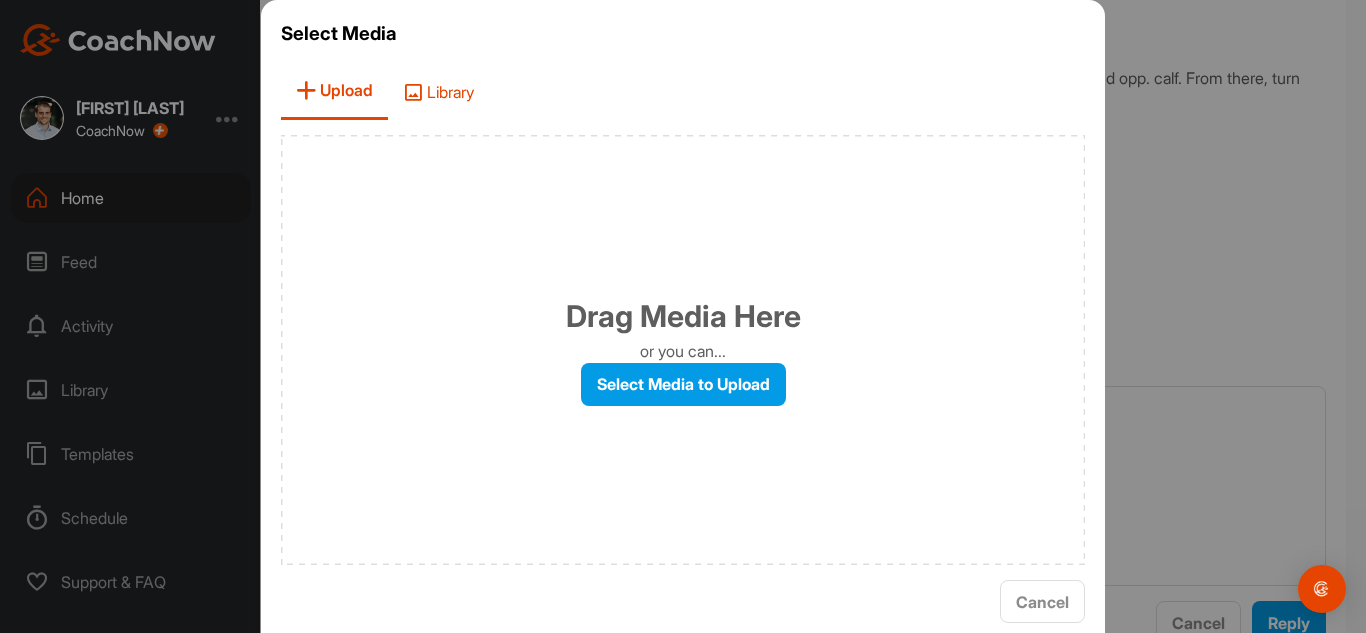 click on "Library" at bounding box center [438, 91] 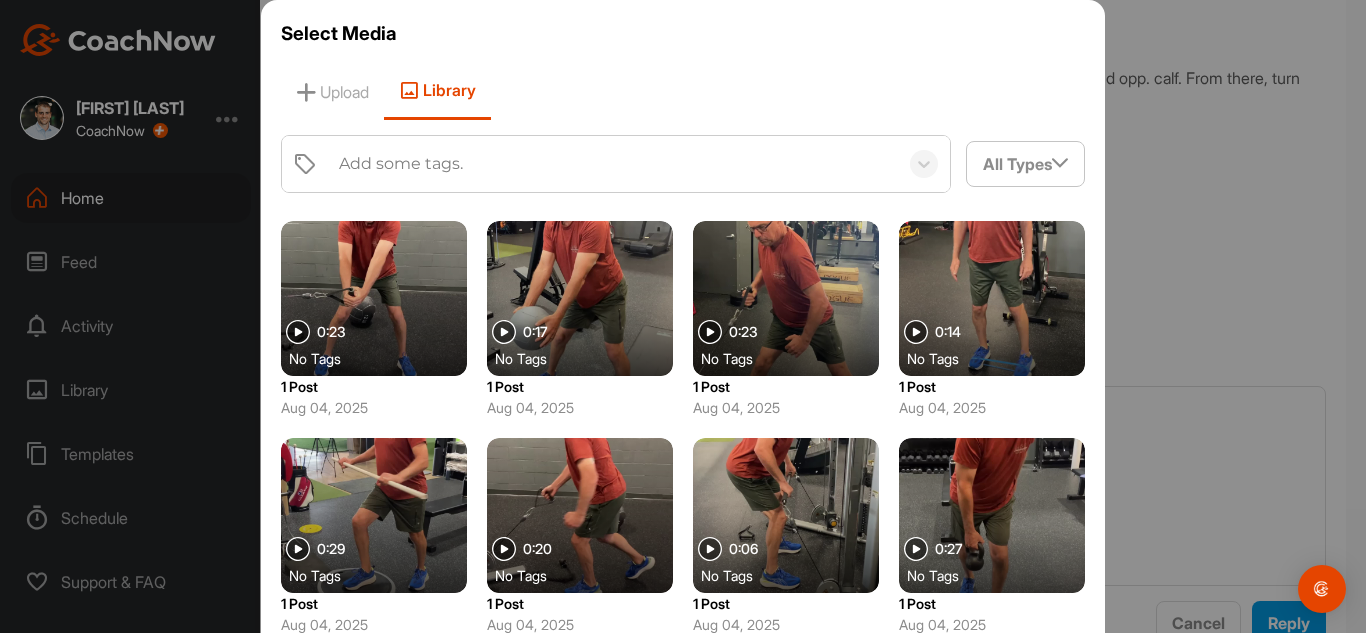 scroll, scrollTop: 638, scrollLeft: 0, axis: vertical 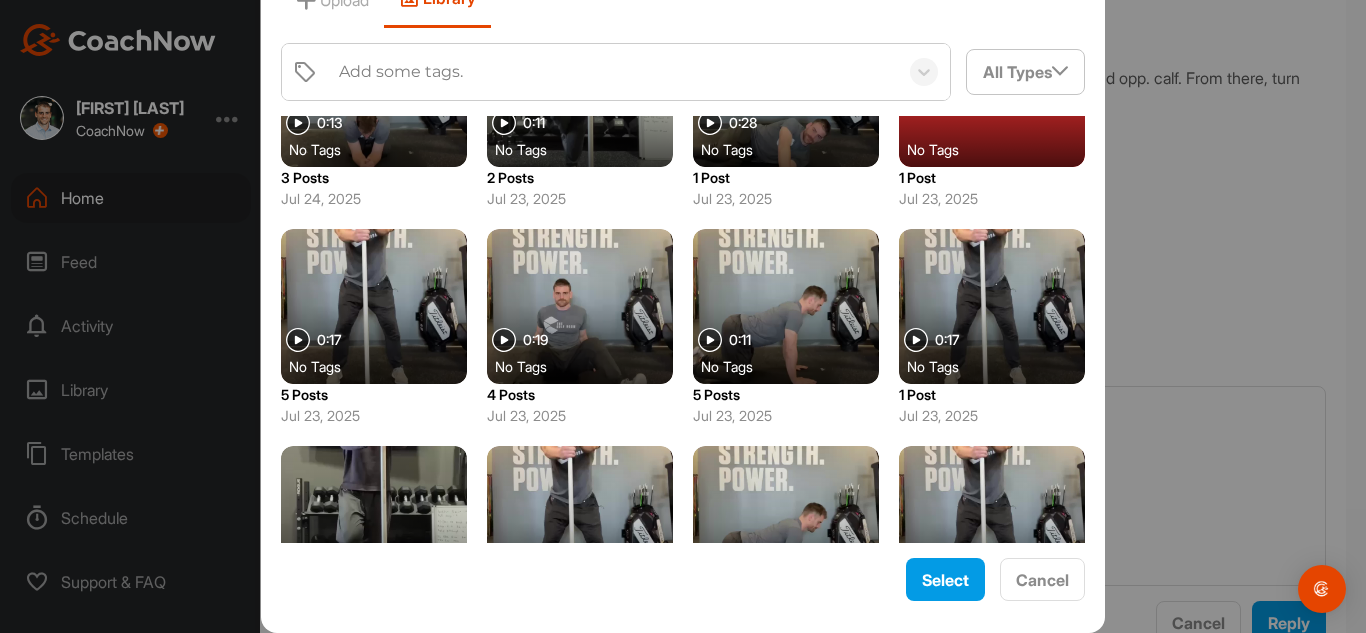 click at bounding box center (992, 306) 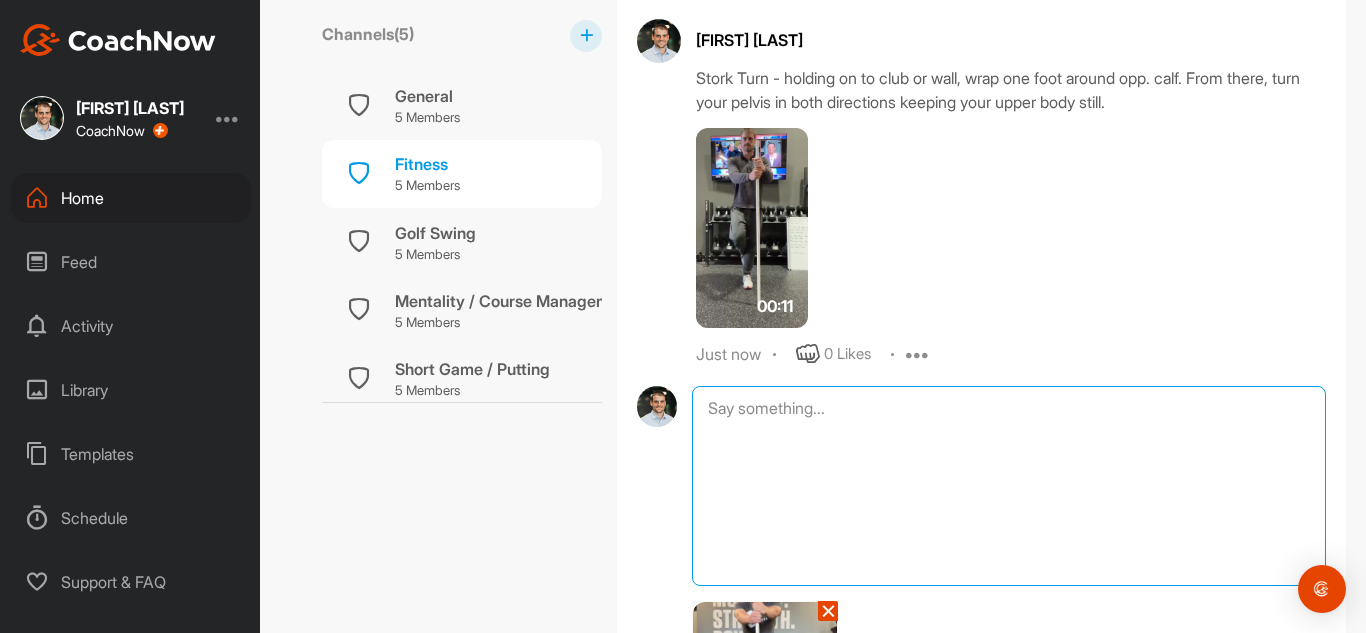 click at bounding box center (1009, 486) 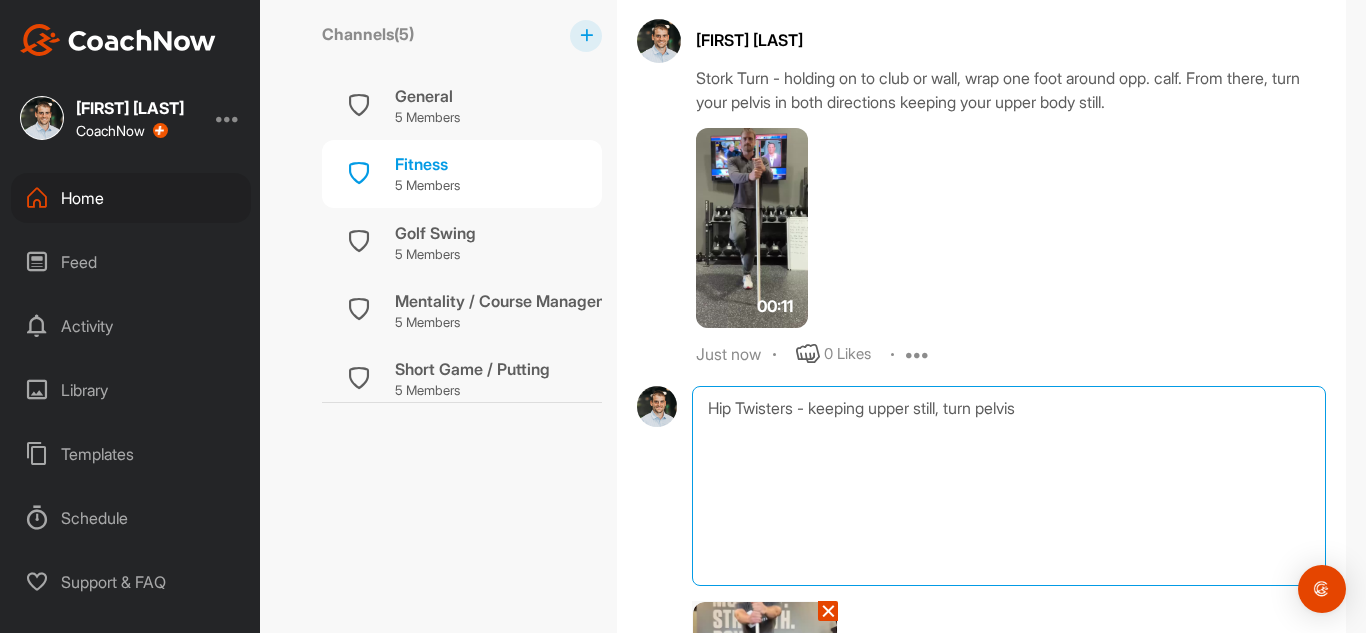 scroll, scrollTop: 1332, scrollLeft: 0, axis: vertical 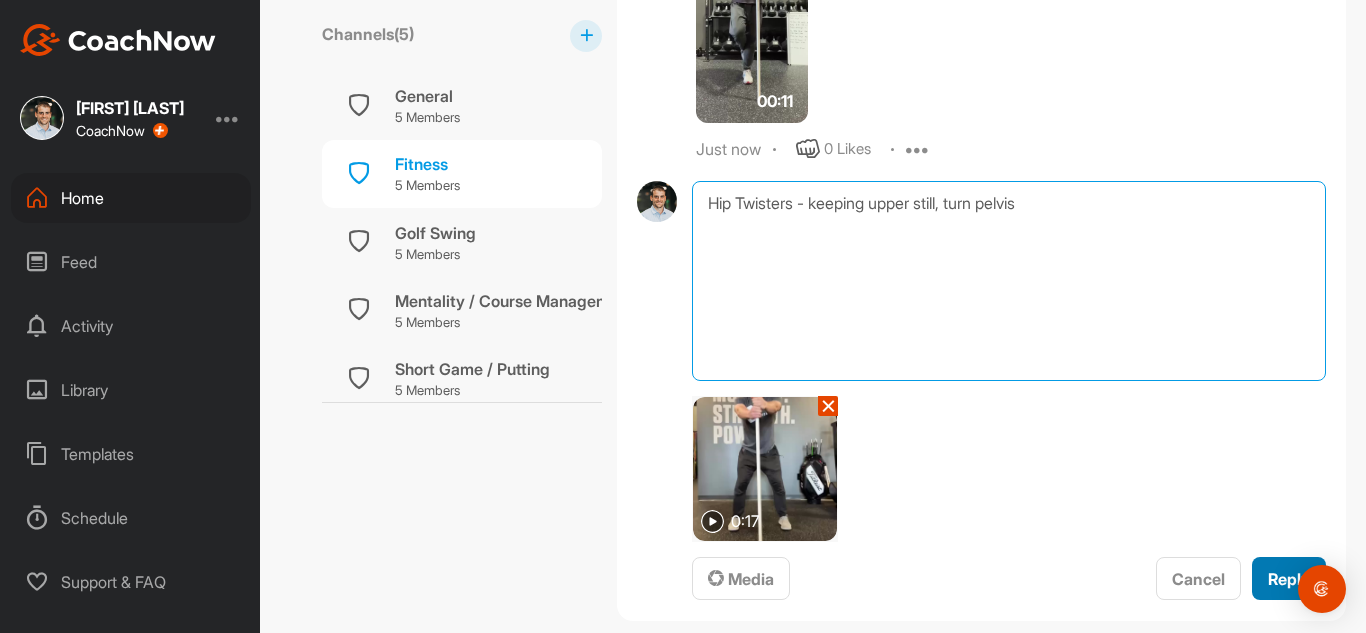 type on "Hip Twisters - keeping upper still, turn pelvis" 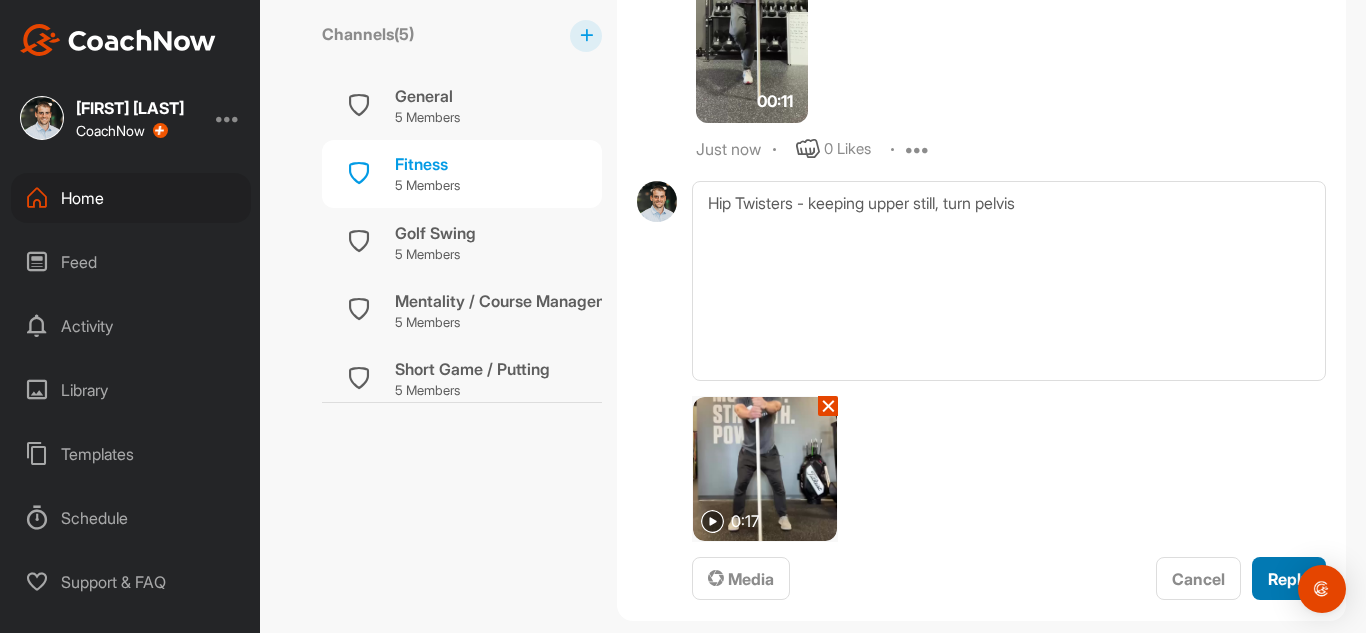 click on "Reply" at bounding box center [1289, 578] 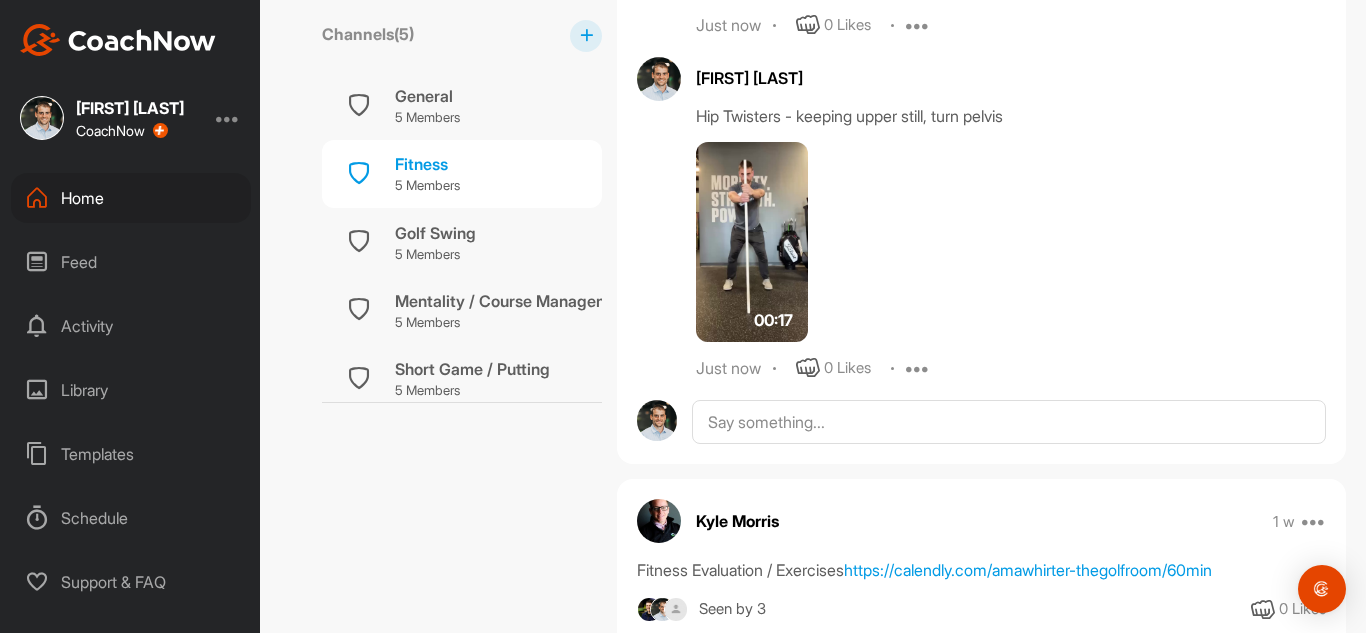 scroll, scrollTop: 1491, scrollLeft: 0, axis: vertical 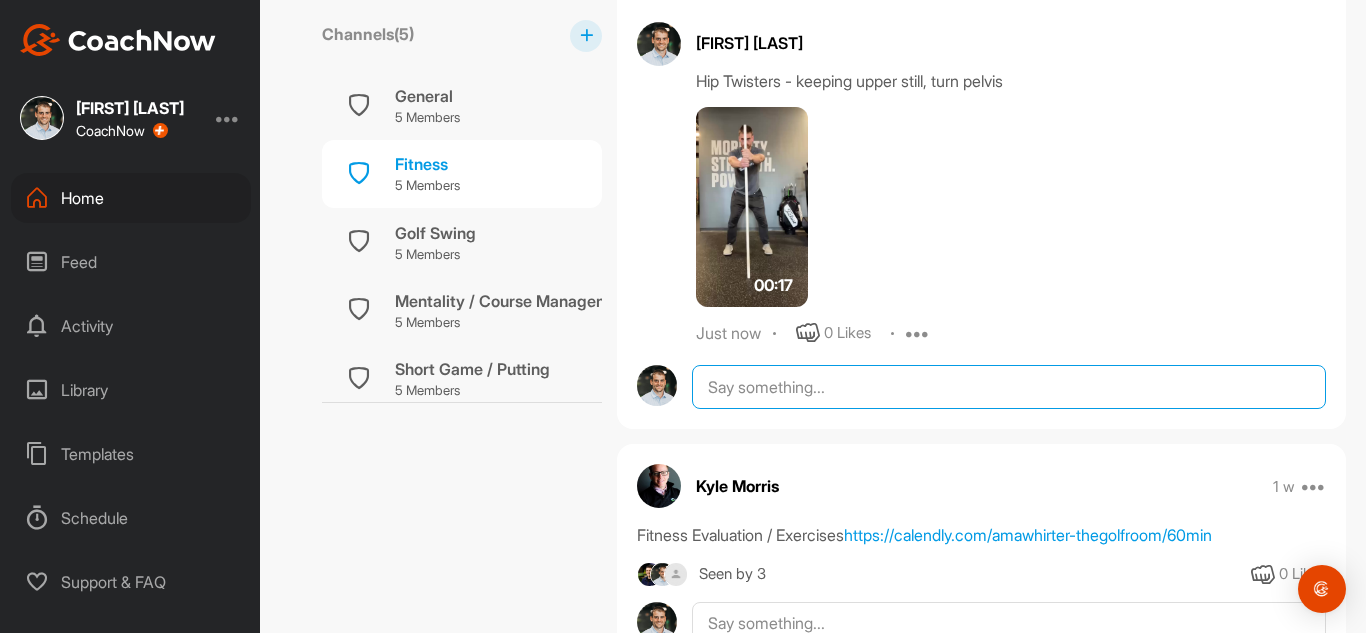 click at bounding box center (1009, 387) 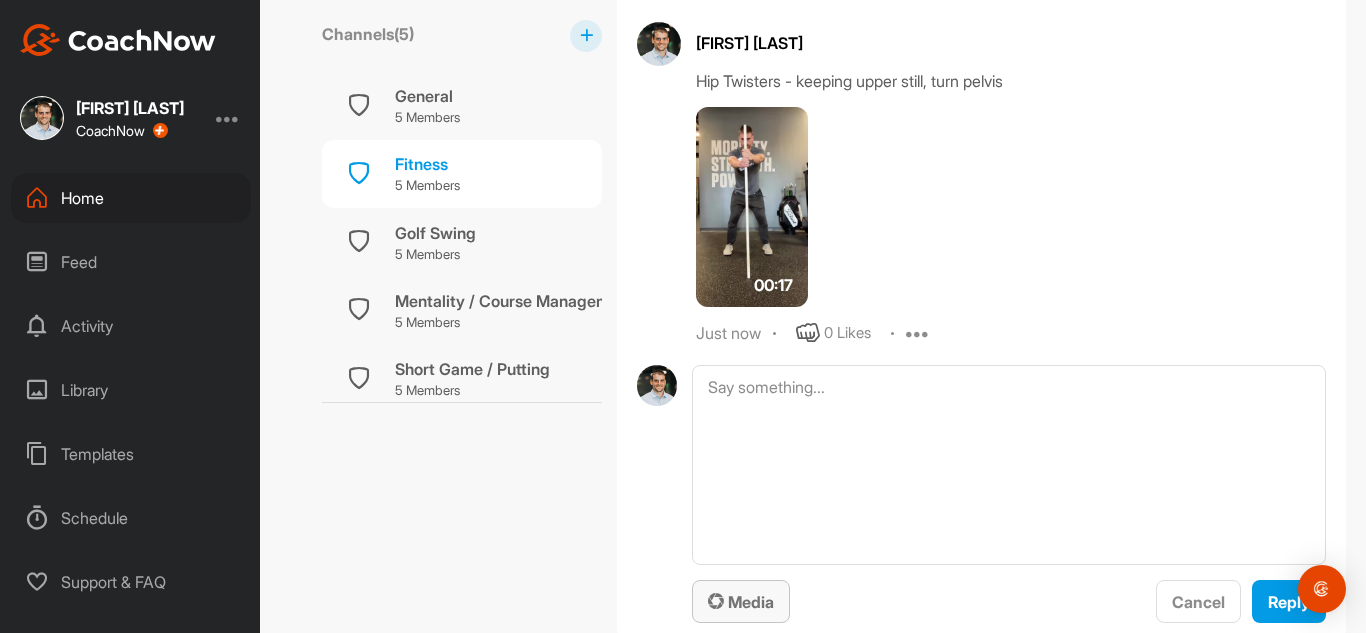 click on "Media" at bounding box center (741, 602) 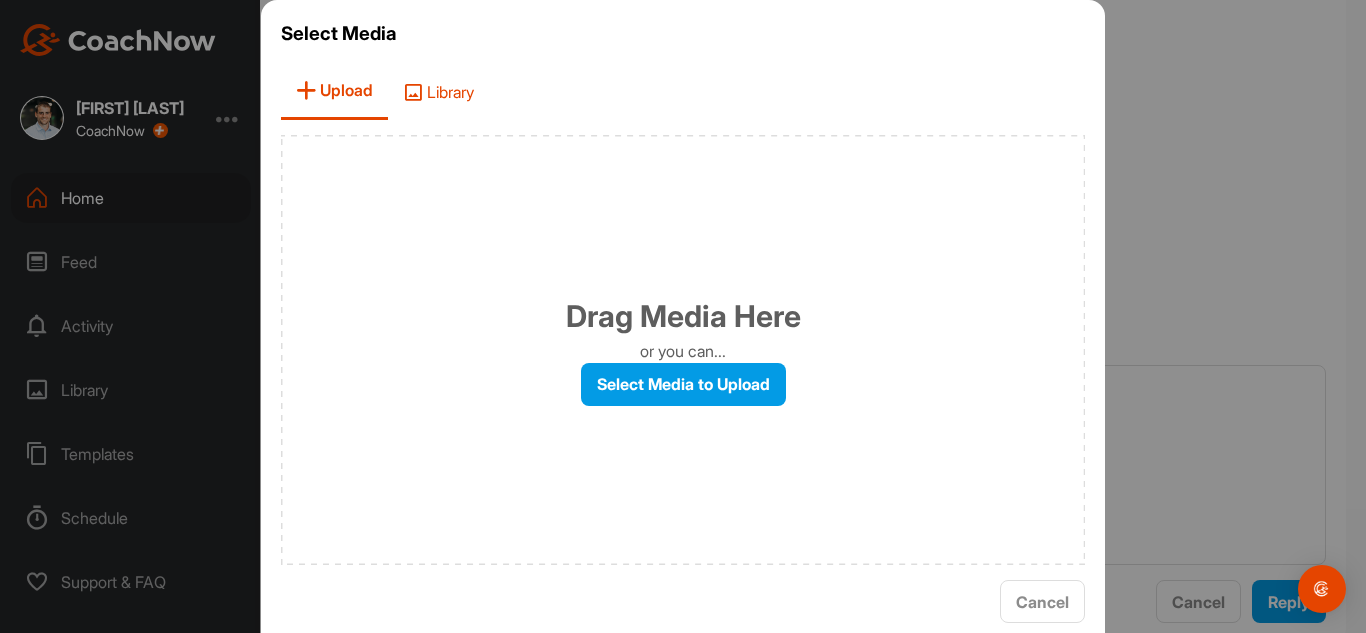 click on "Library" at bounding box center [438, 91] 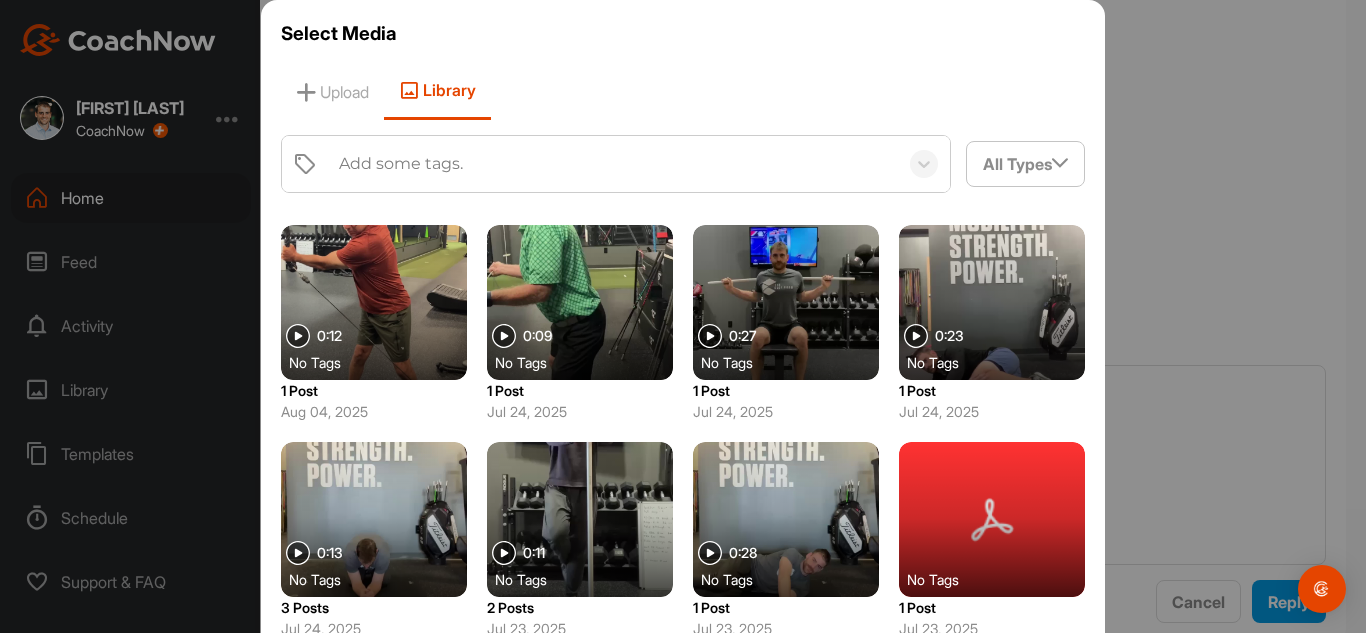 scroll, scrollTop: 638, scrollLeft: 0, axis: vertical 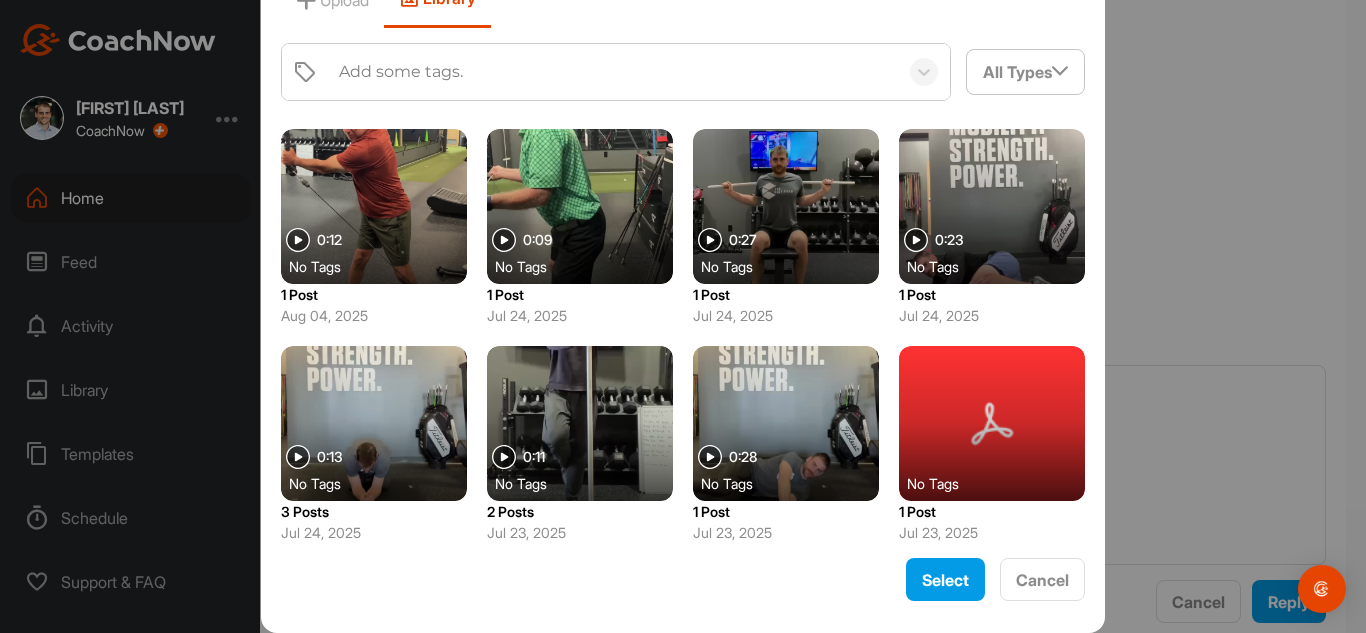 click at bounding box center [374, 423] 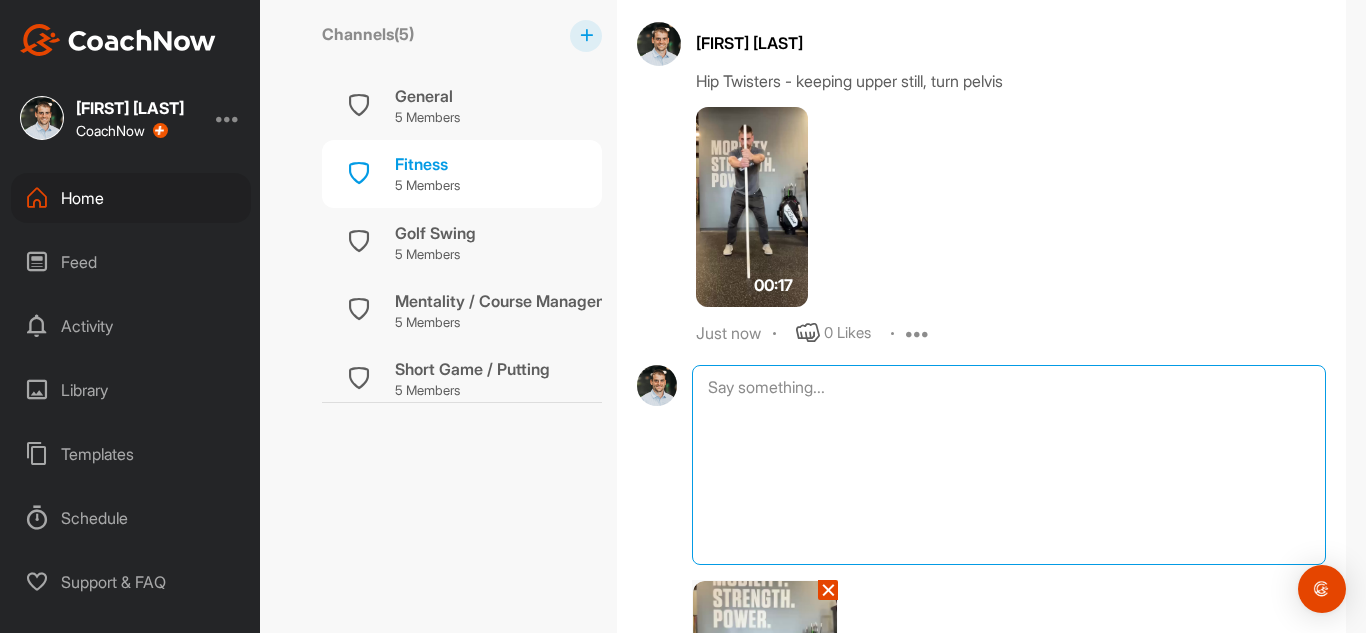 click at bounding box center [1009, 465] 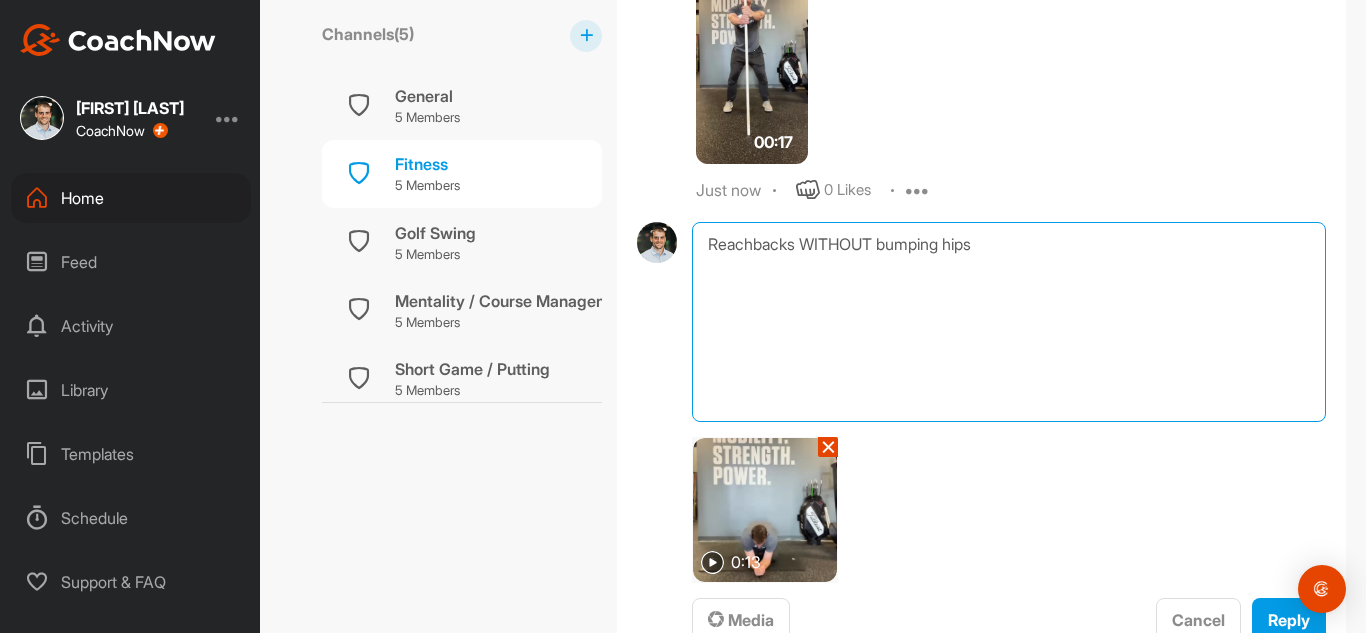scroll, scrollTop: 1635, scrollLeft: 0, axis: vertical 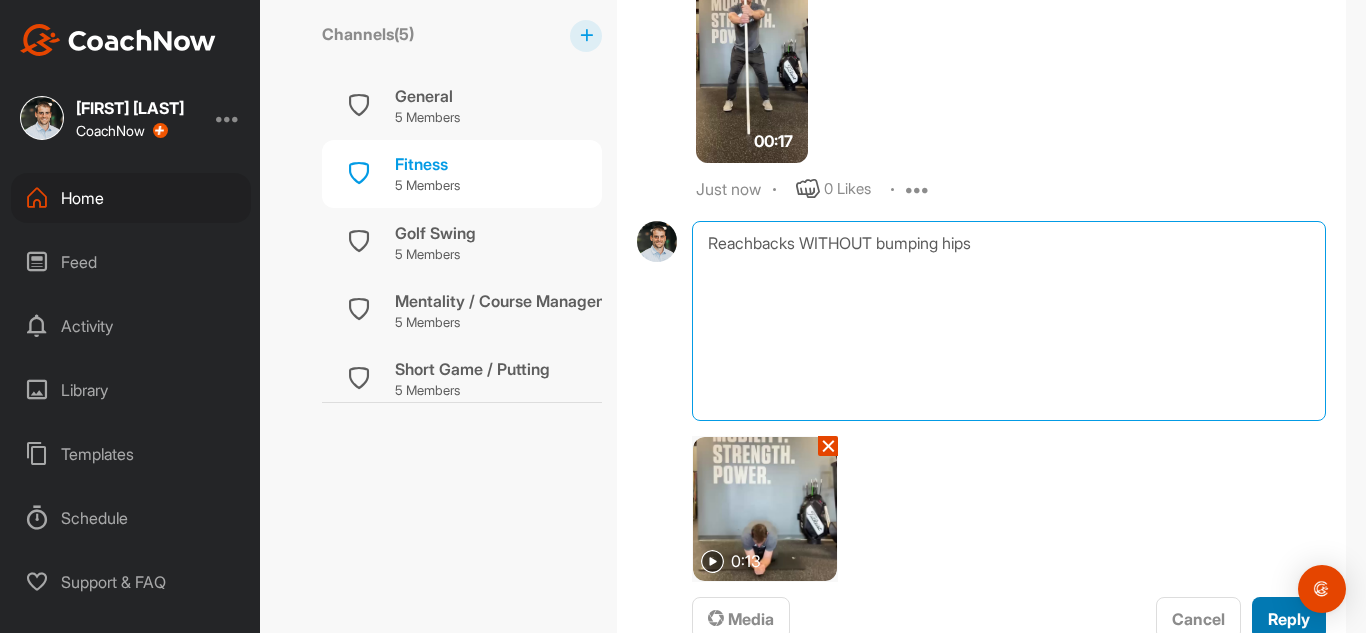 type on "Reachbacks WITHOUT bumping hips" 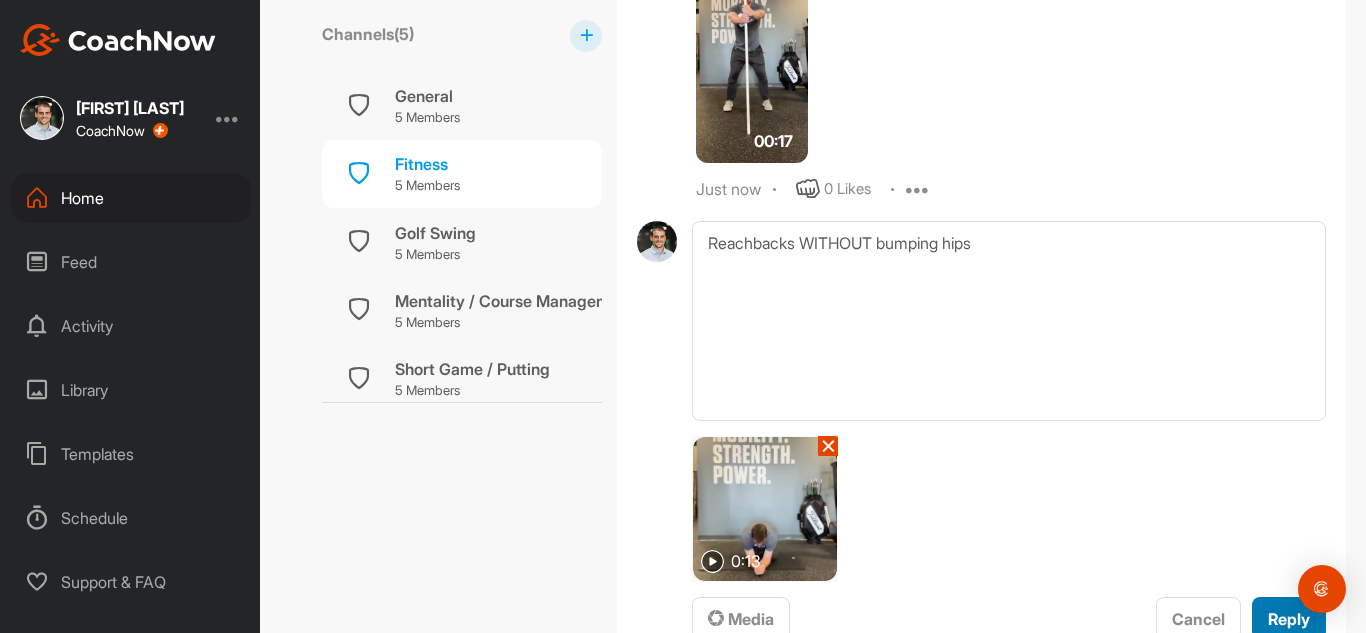 click on "Reply" at bounding box center [1289, 619] 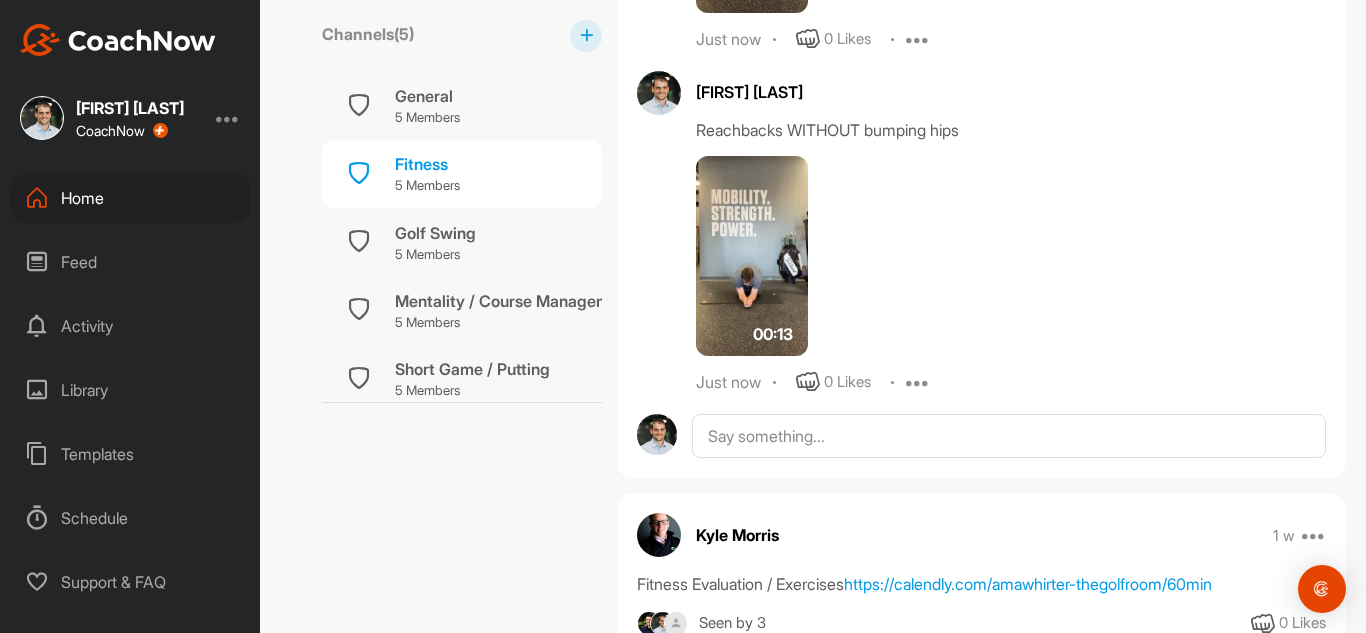 scroll, scrollTop: 1786, scrollLeft: 0, axis: vertical 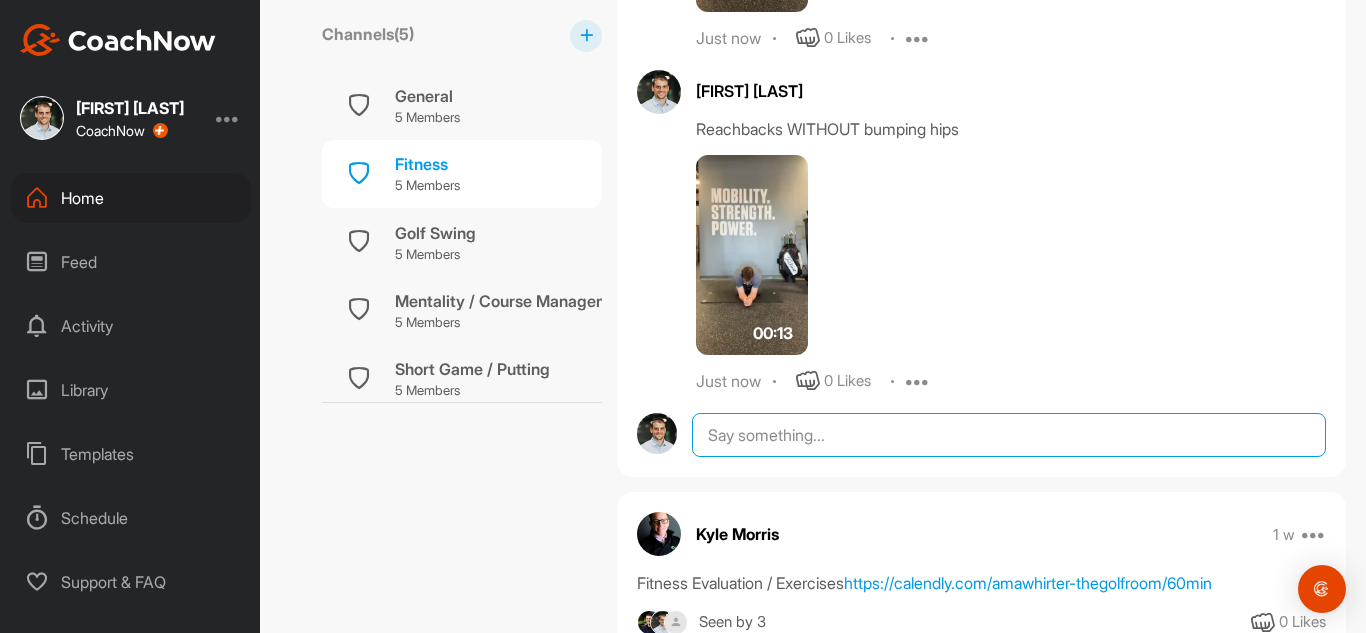 click at bounding box center (1009, 435) 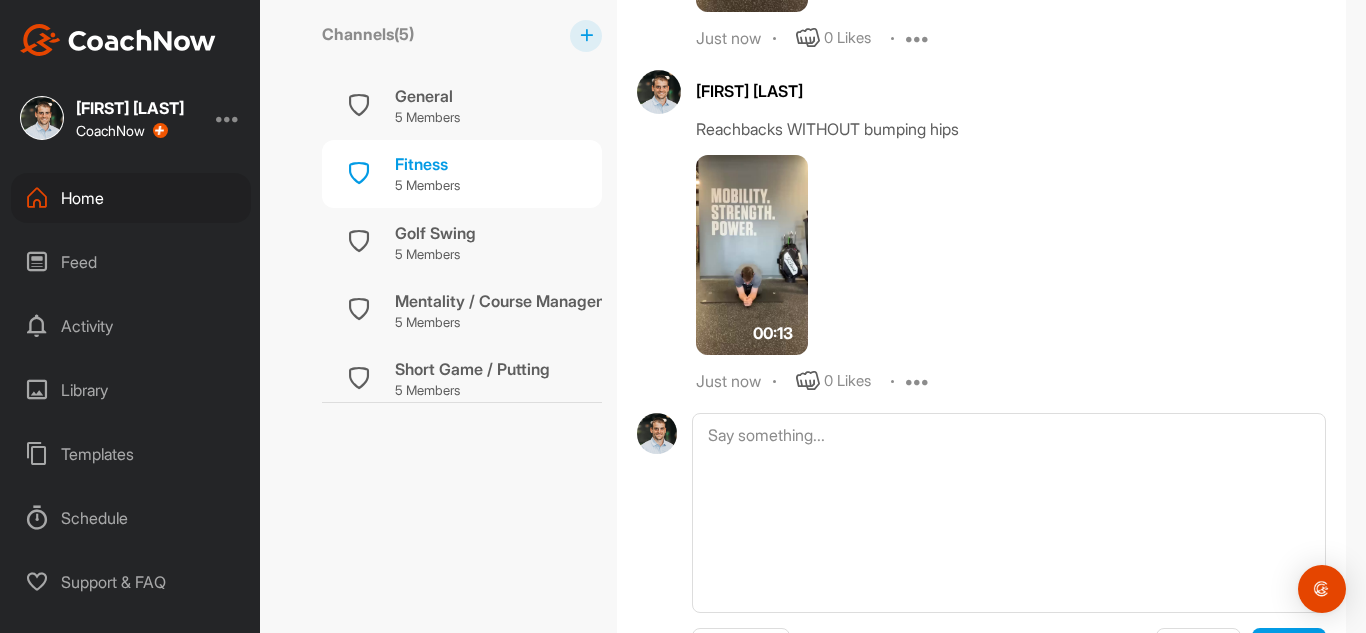 click at bounding box center (918, 381) 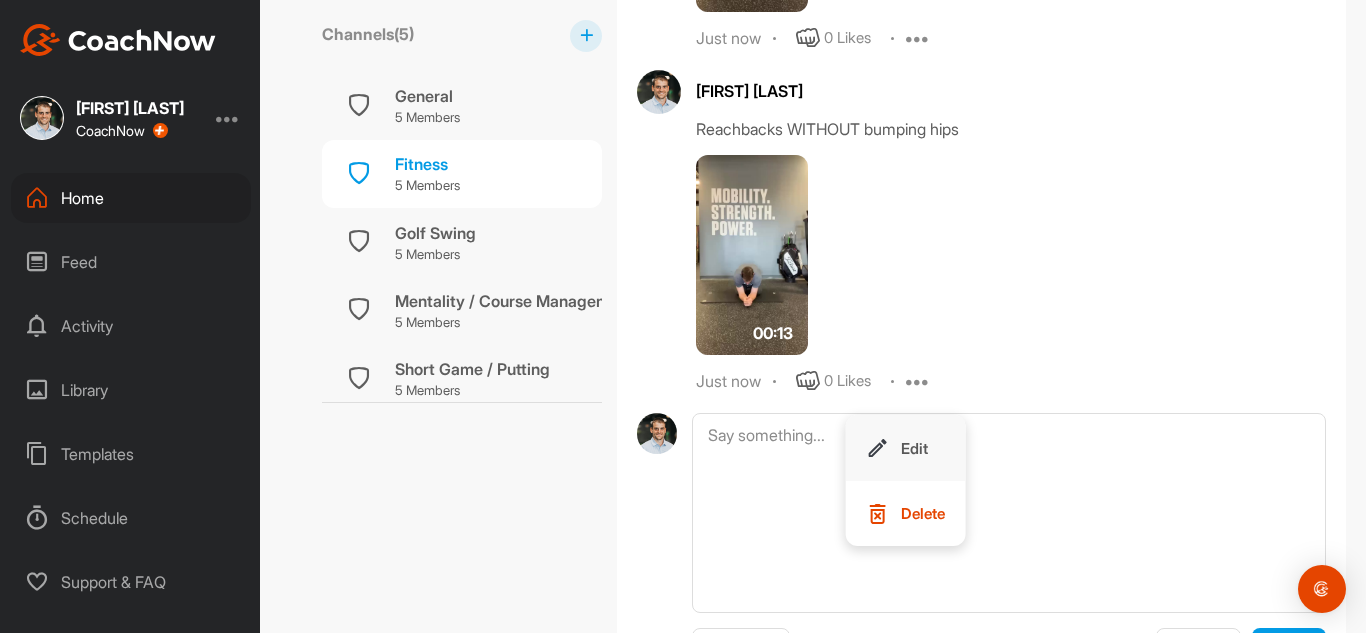 click on "Edit" at bounding box center (914, 448) 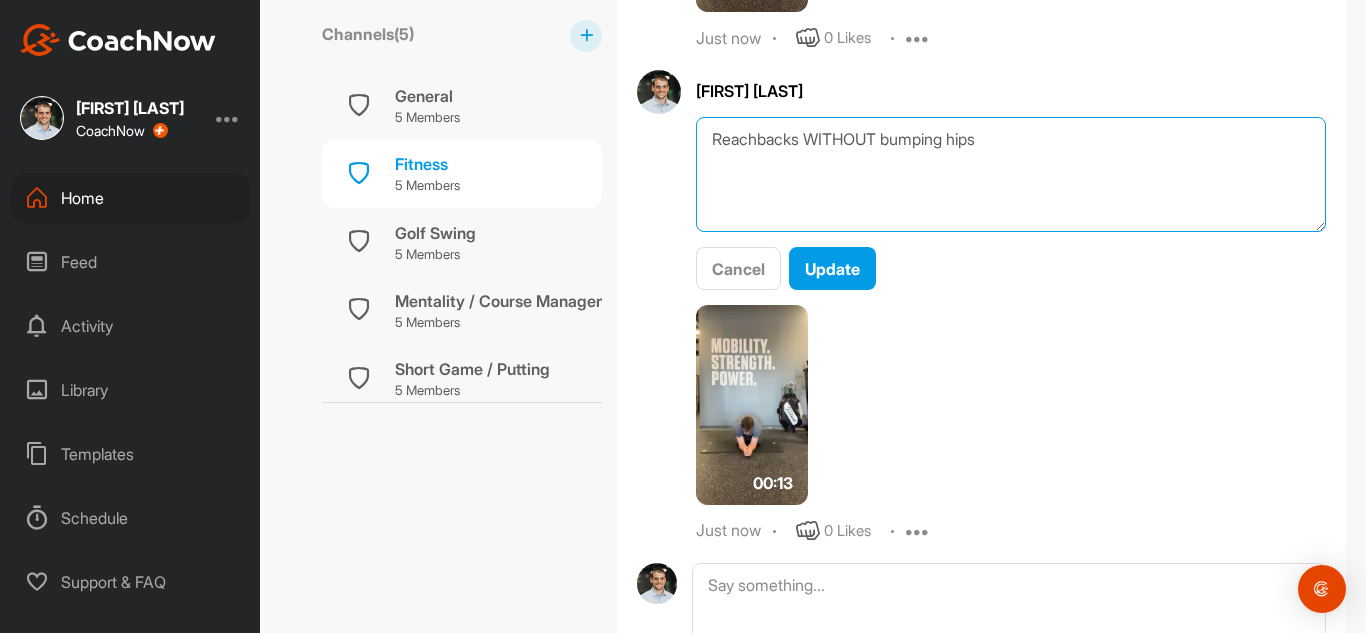 click on "Reachbacks WITHOUT bumping hips" at bounding box center [1011, 174] 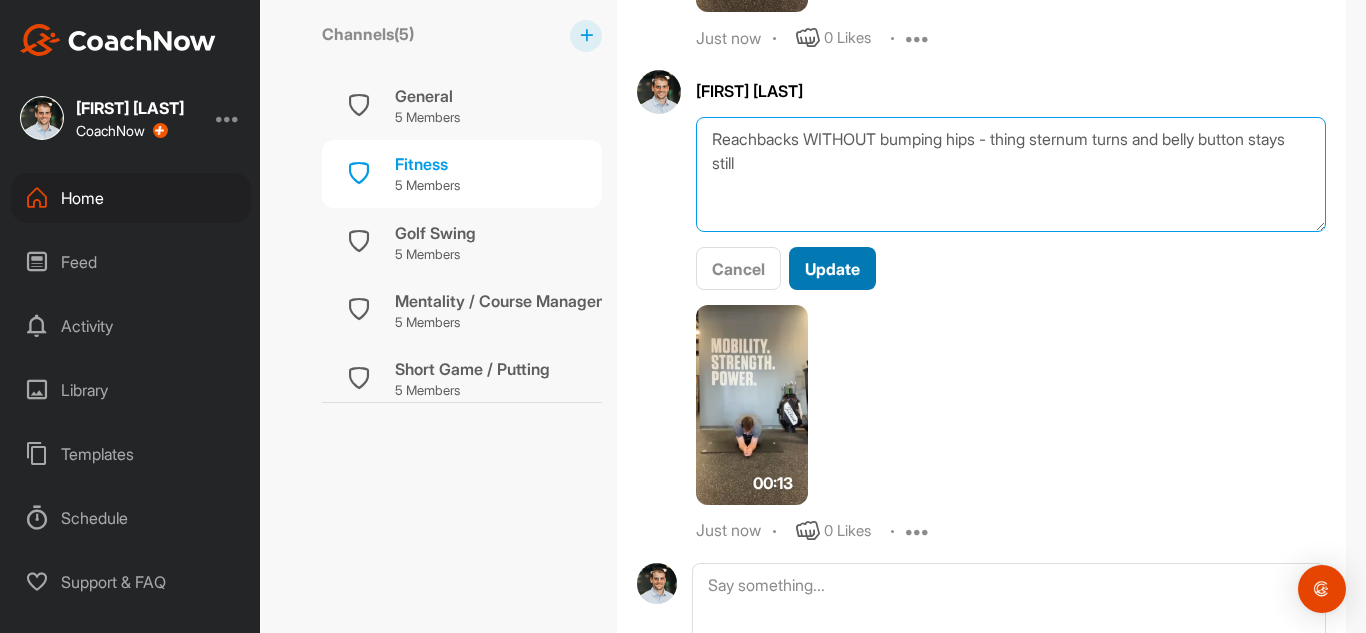 type on "Reachbacks WITHOUT bumping hips - thing sternum turns and belly button stays still" 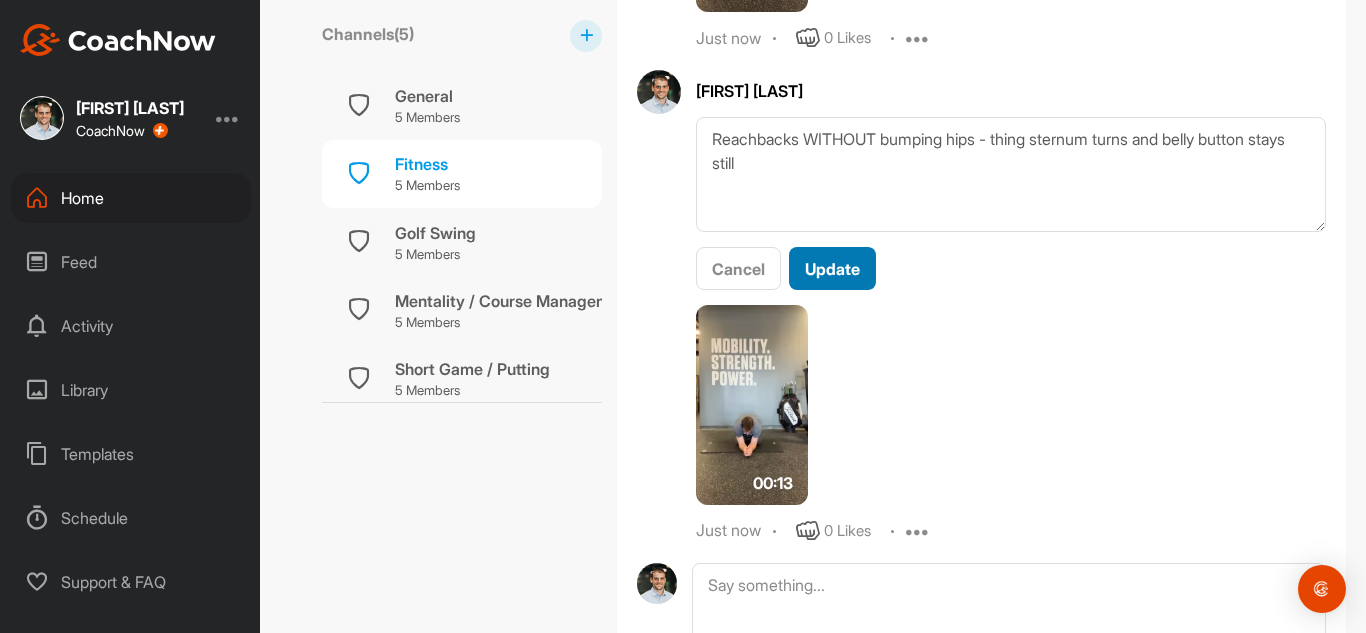 click on "Update" at bounding box center (832, 269) 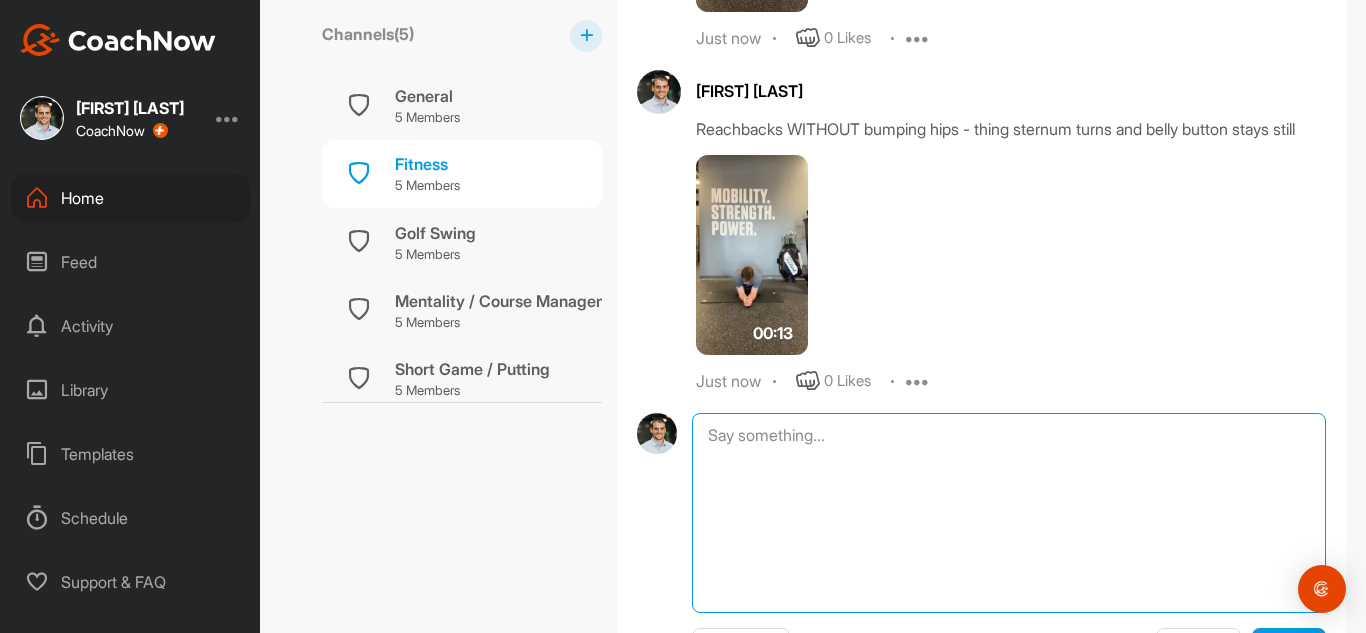 click at bounding box center (1009, 513) 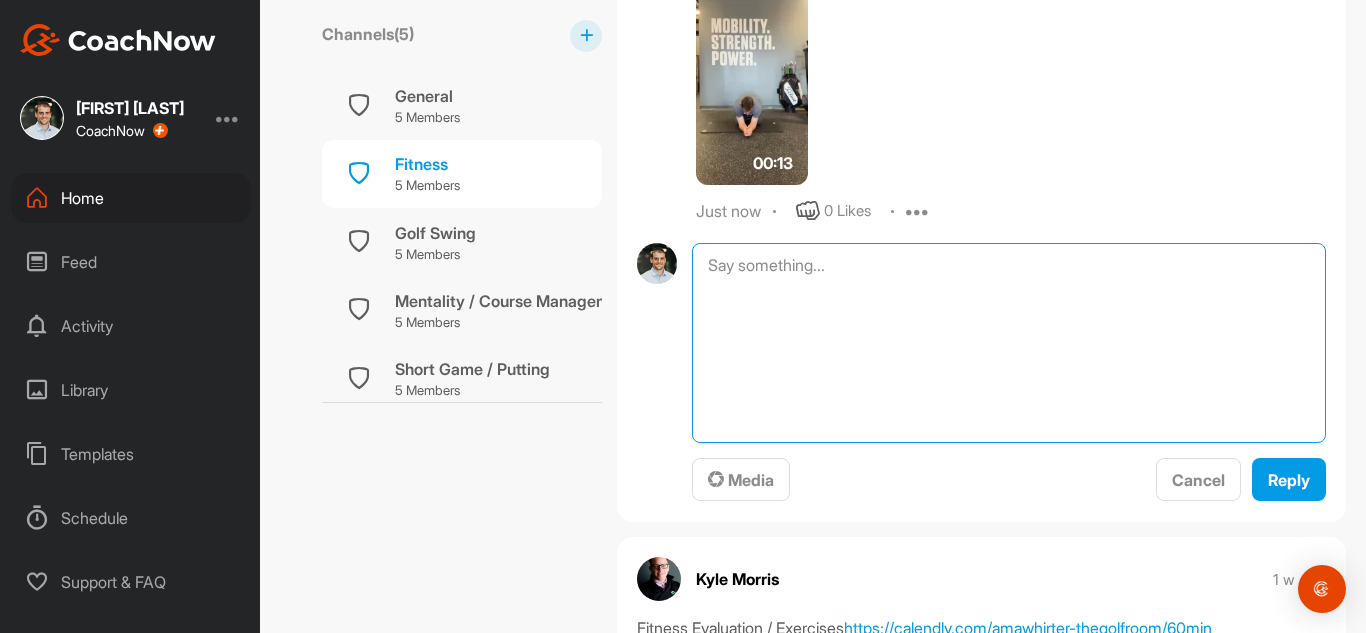 scroll, scrollTop: 1953, scrollLeft: 0, axis: vertical 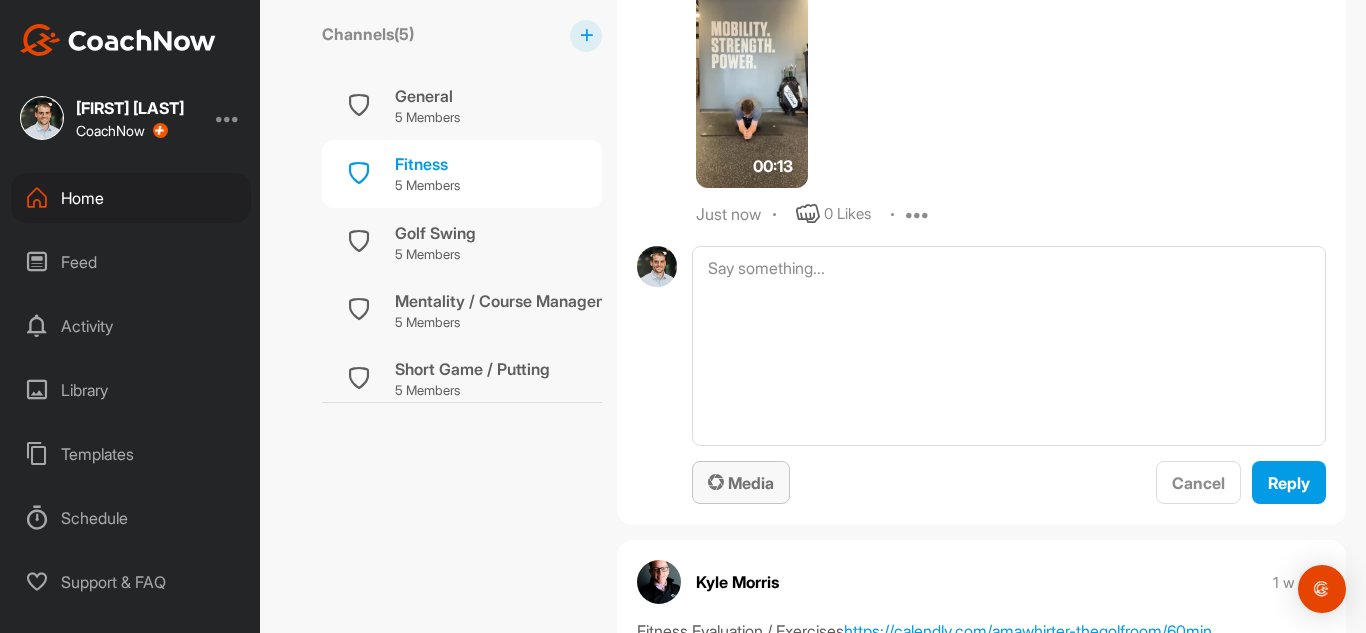 click on "Media" at bounding box center (741, 482) 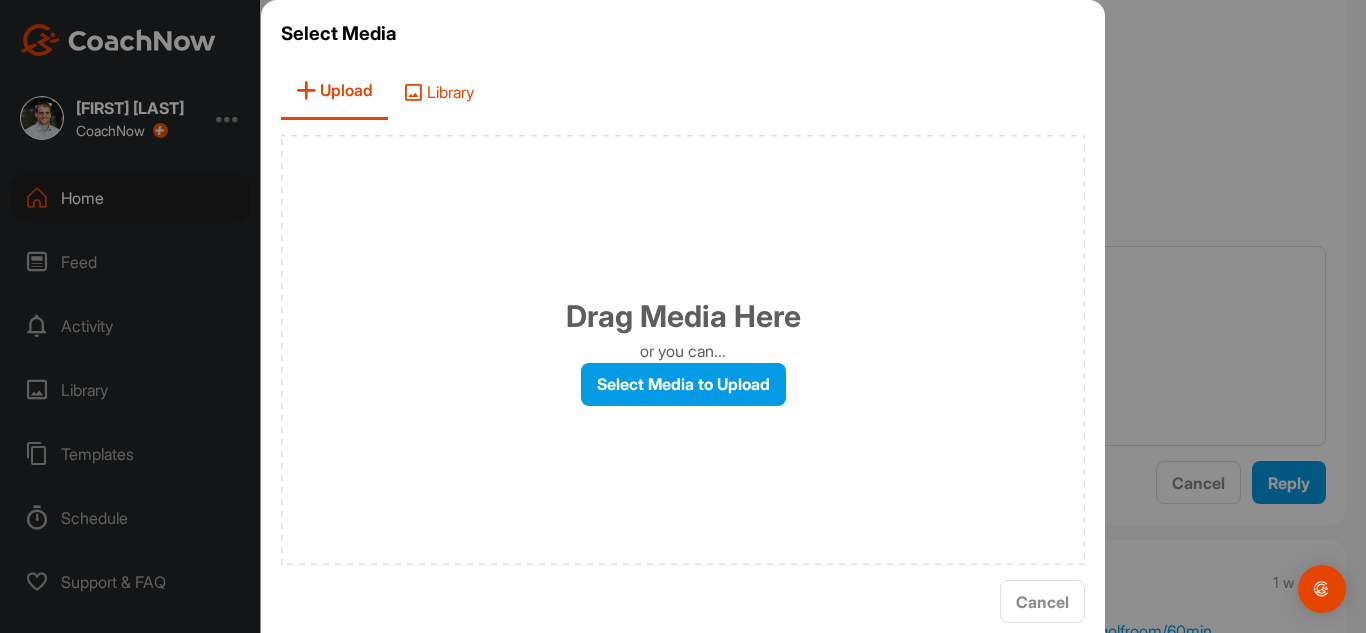 click on "Library" at bounding box center [438, 91] 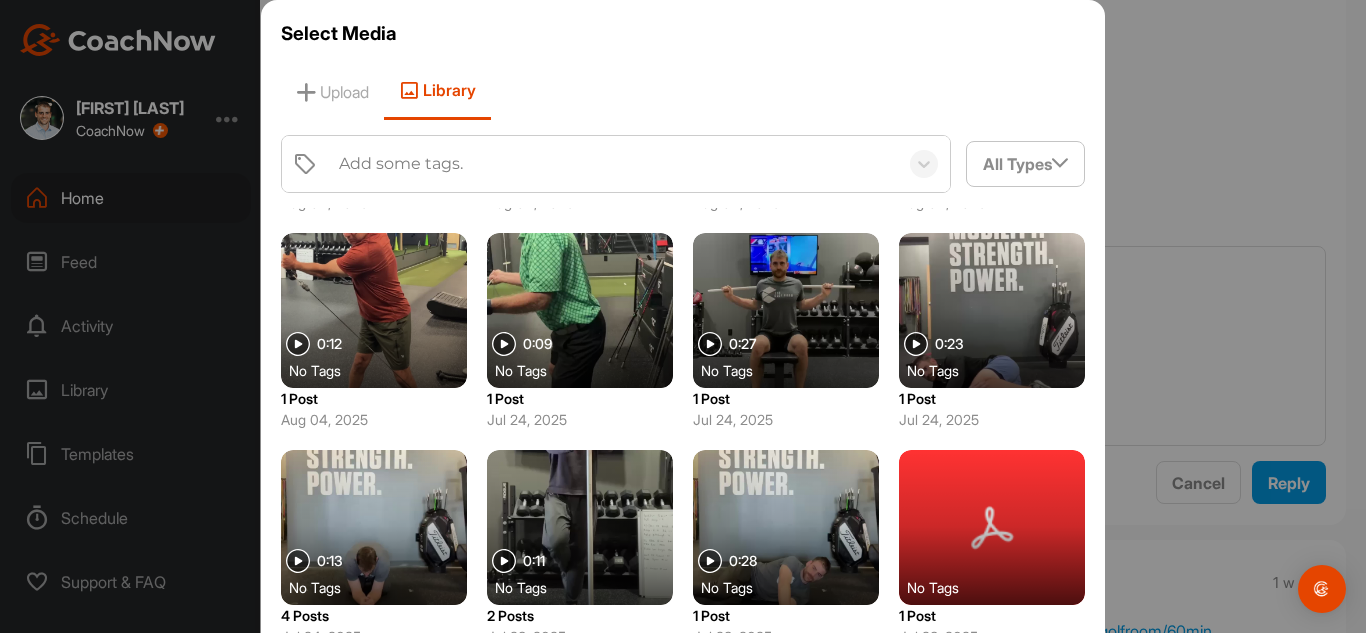 scroll, scrollTop: 638, scrollLeft: 0, axis: vertical 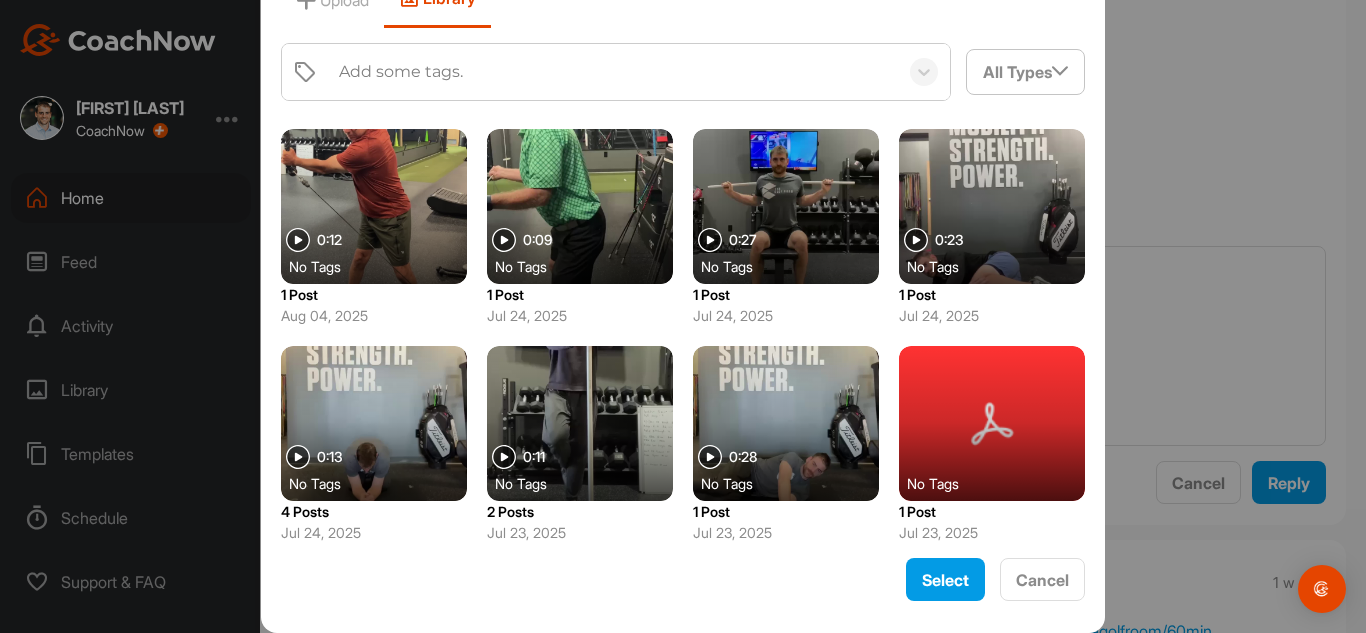 click at bounding box center (786, 206) 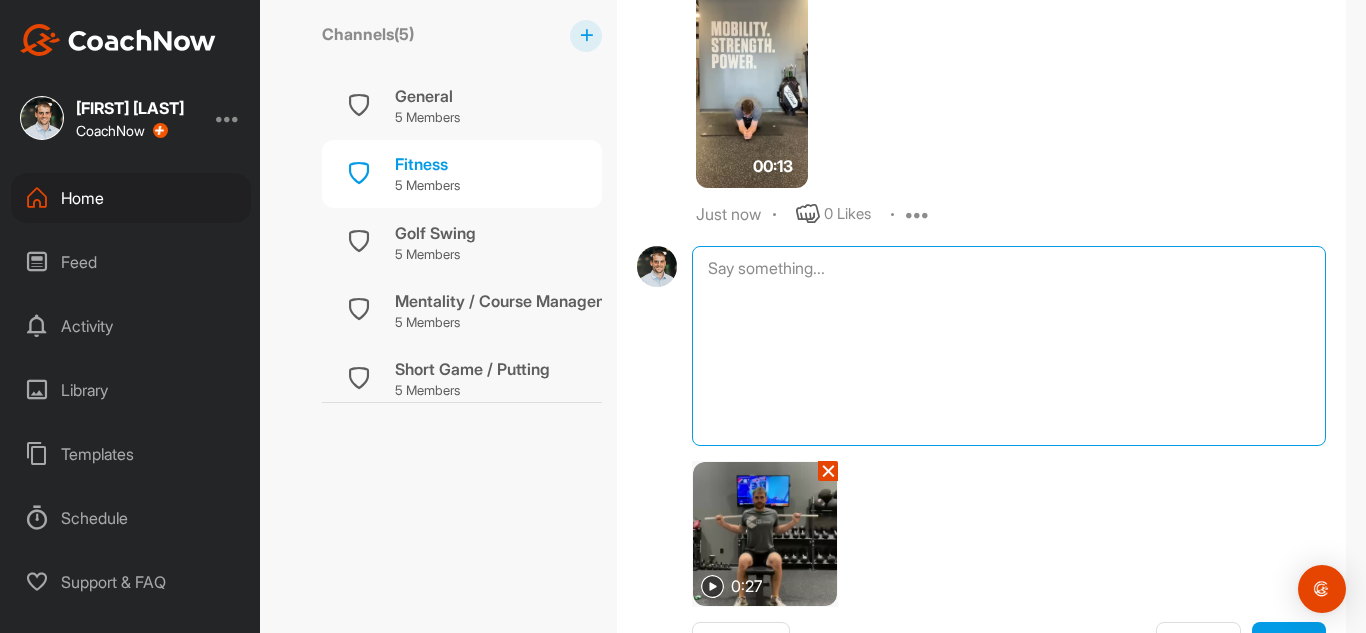 click at bounding box center [1009, 346] 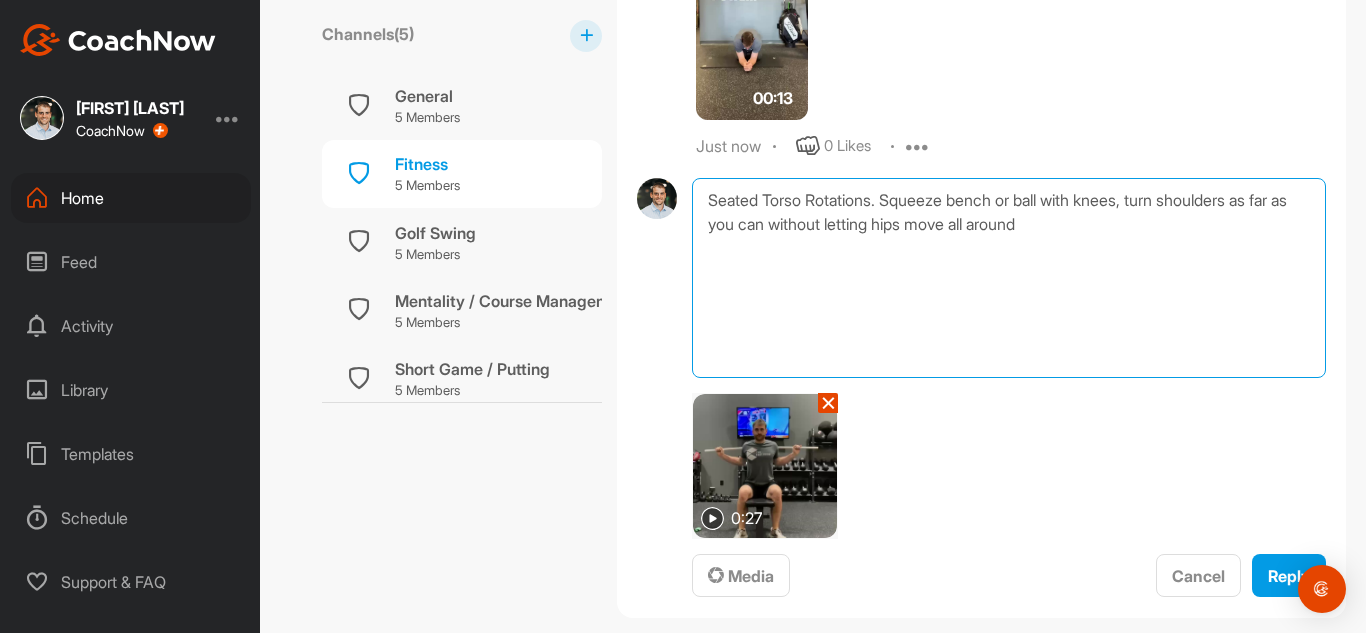 scroll, scrollTop: 2022, scrollLeft: 0, axis: vertical 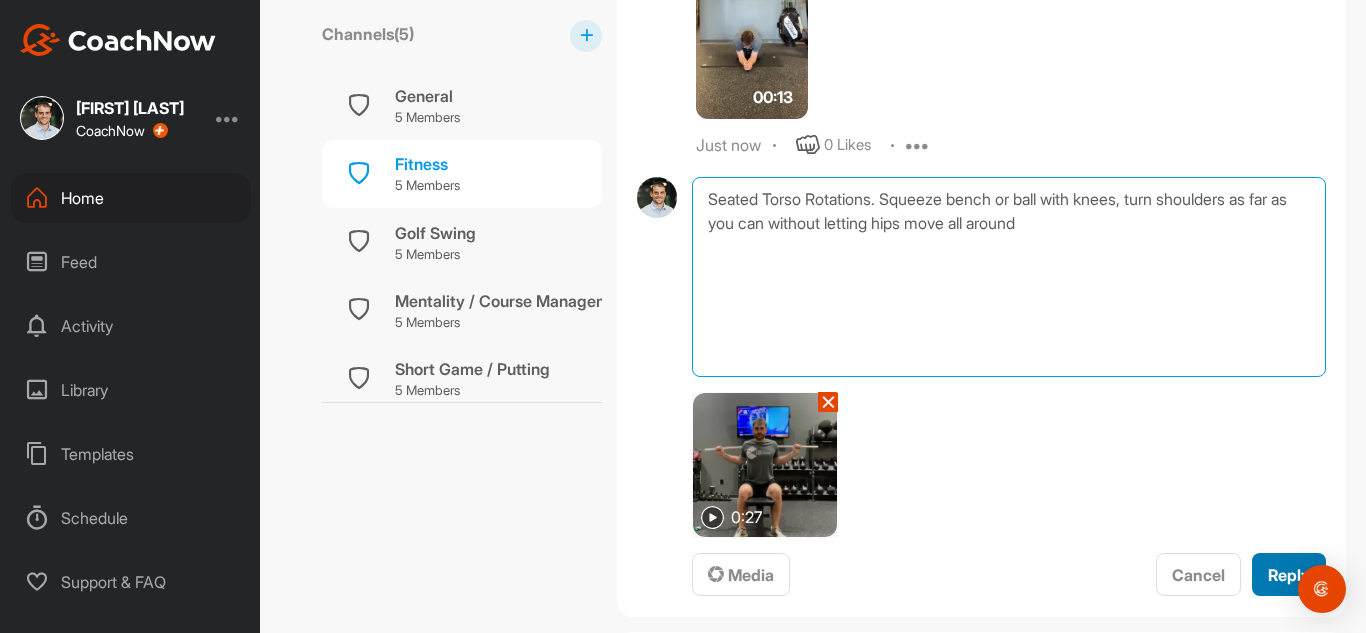 type on "Seated Torso Rotations. Squeeze bench or ball with knees, turn shoulders as far as you can without letting hips move all around" 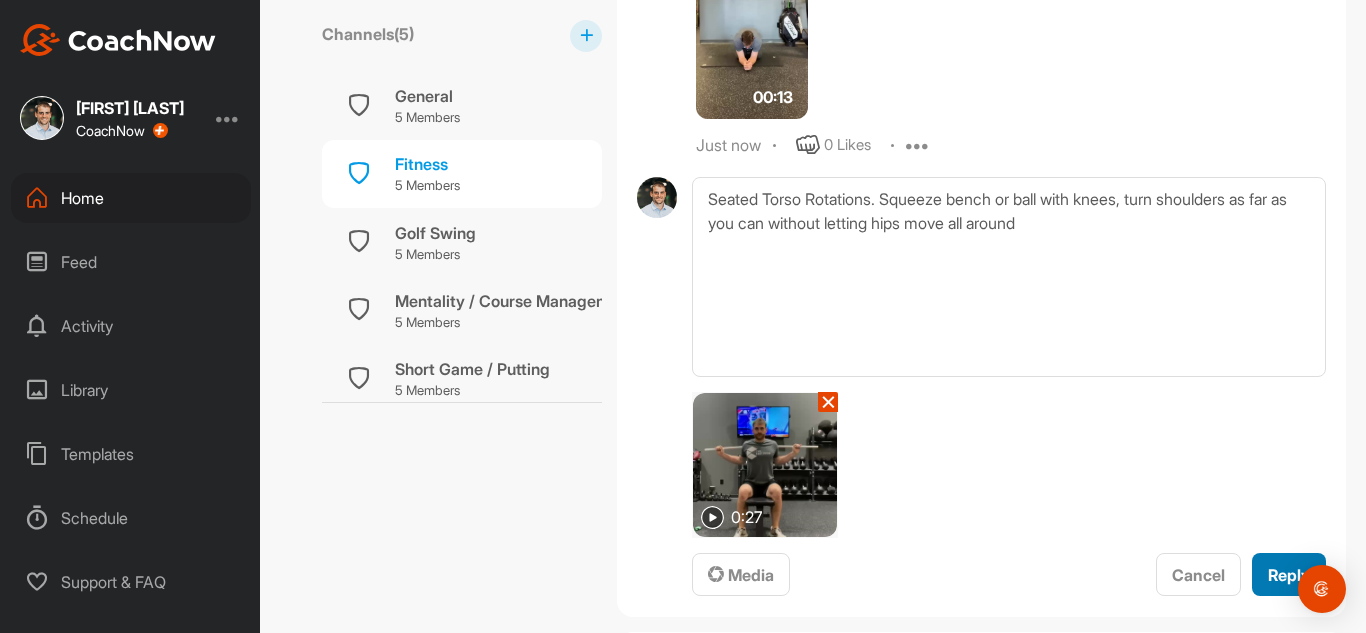 click on "Reply" at bounding box center [1289, 574] 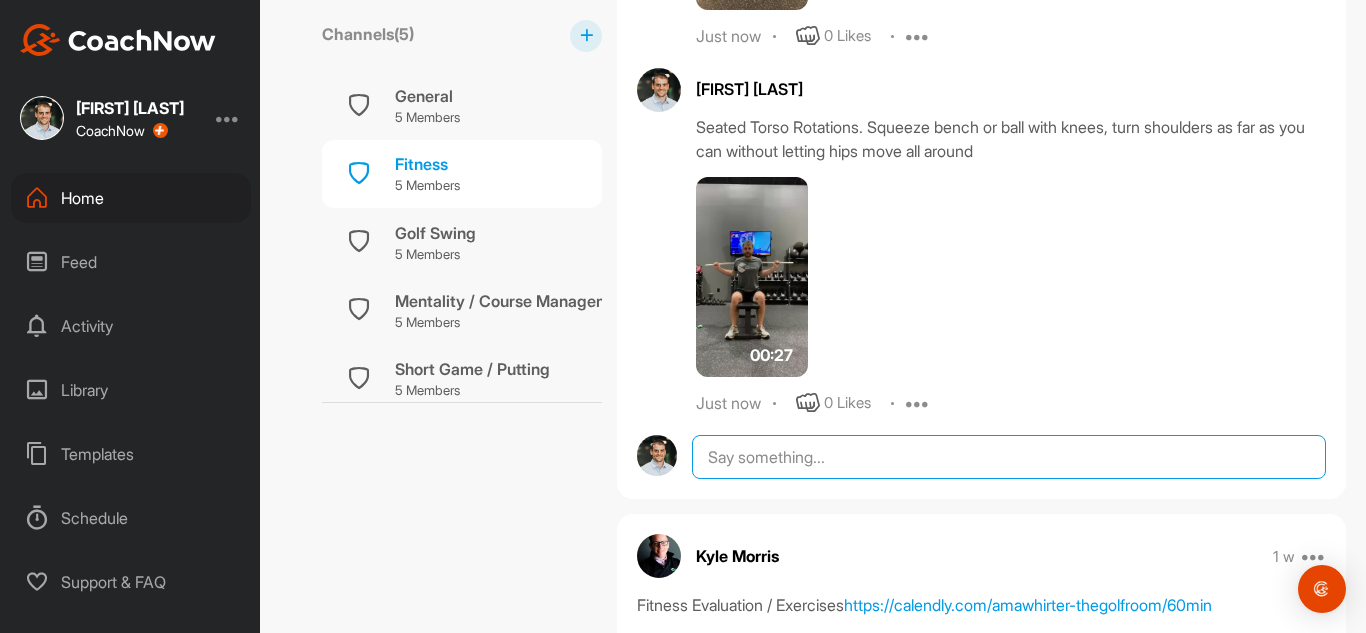 click at bounding box center [1009, 457] 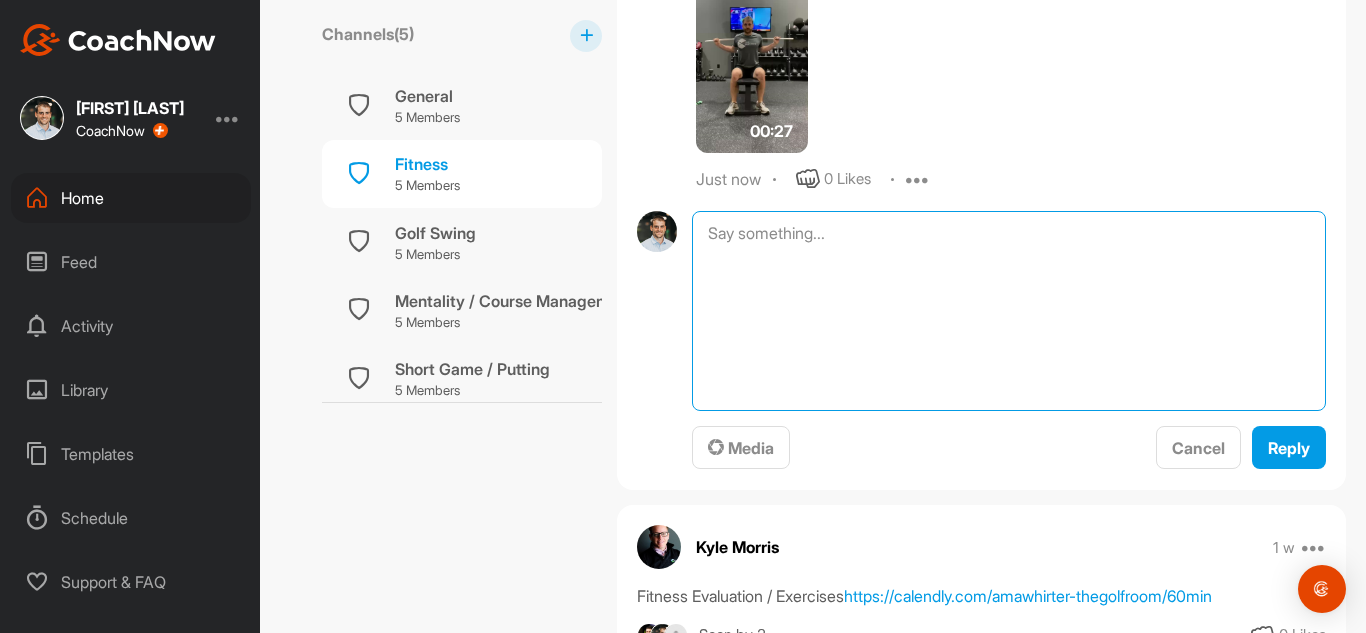 scroll, scrollTop: 2356, scrollLeft: 0, axis: vertical 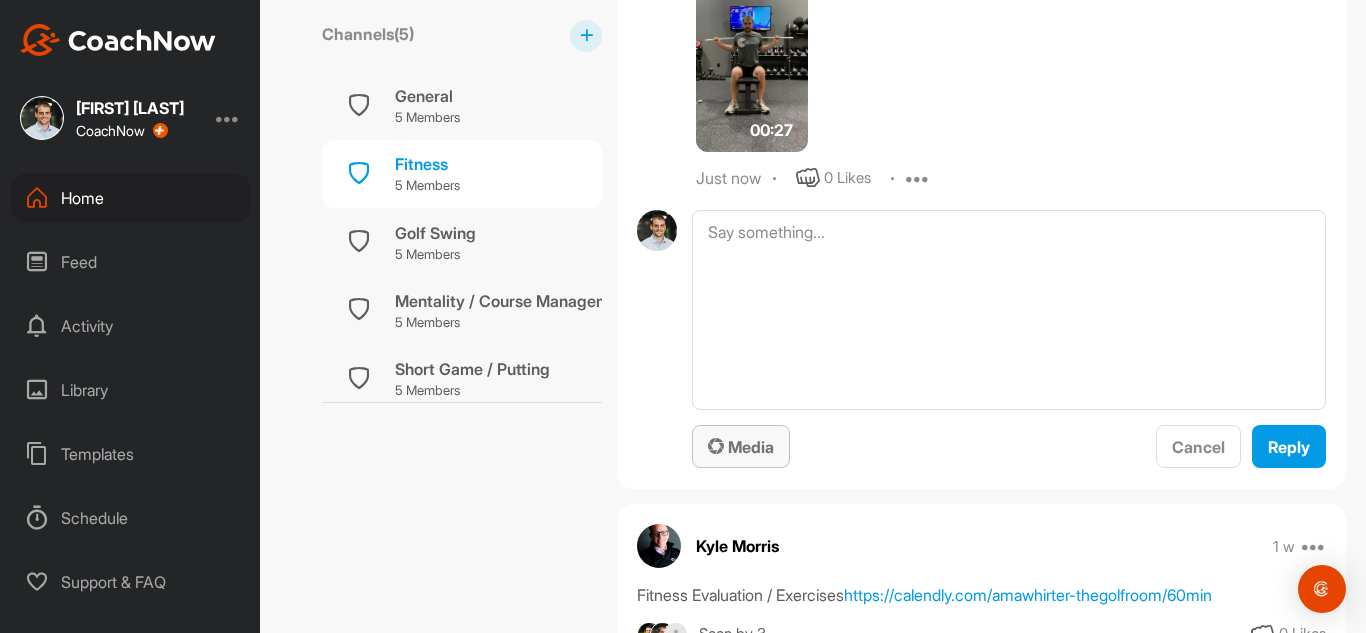 click on "Media" at bounding box center [741, 446] 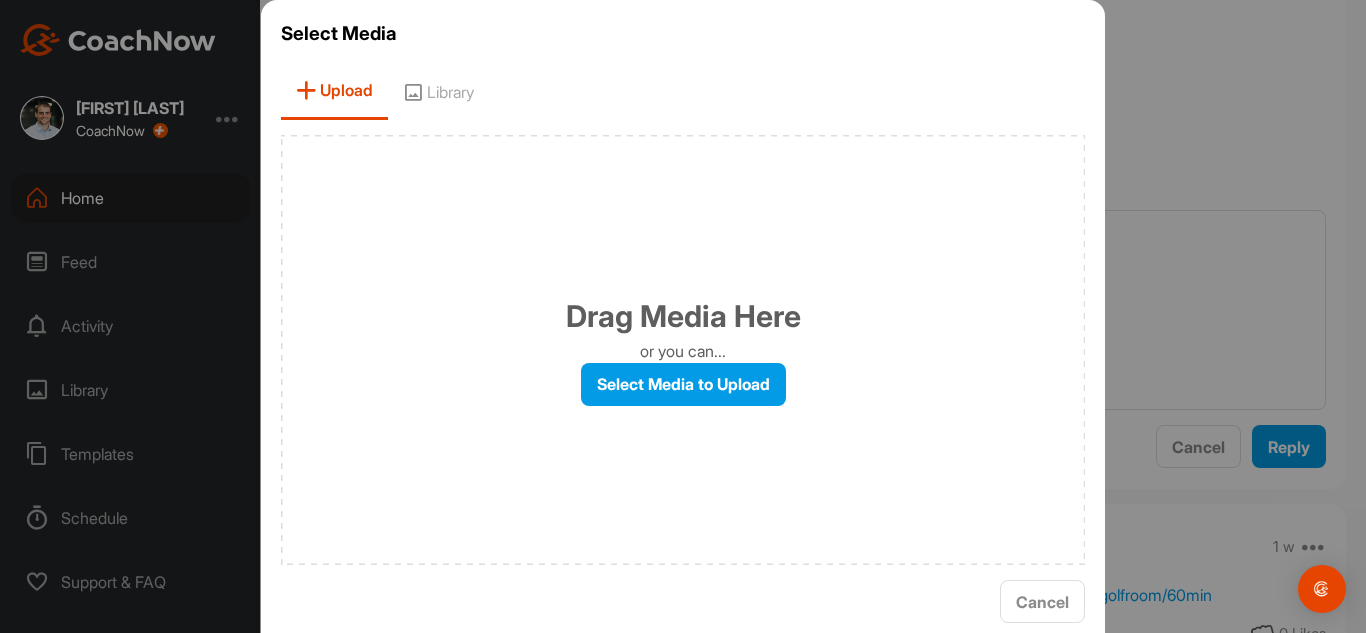 click on "Select Media Upload Library Drag Media Here or you can... Select Media to Upload   Cancel" at bounding box center [683, 327] 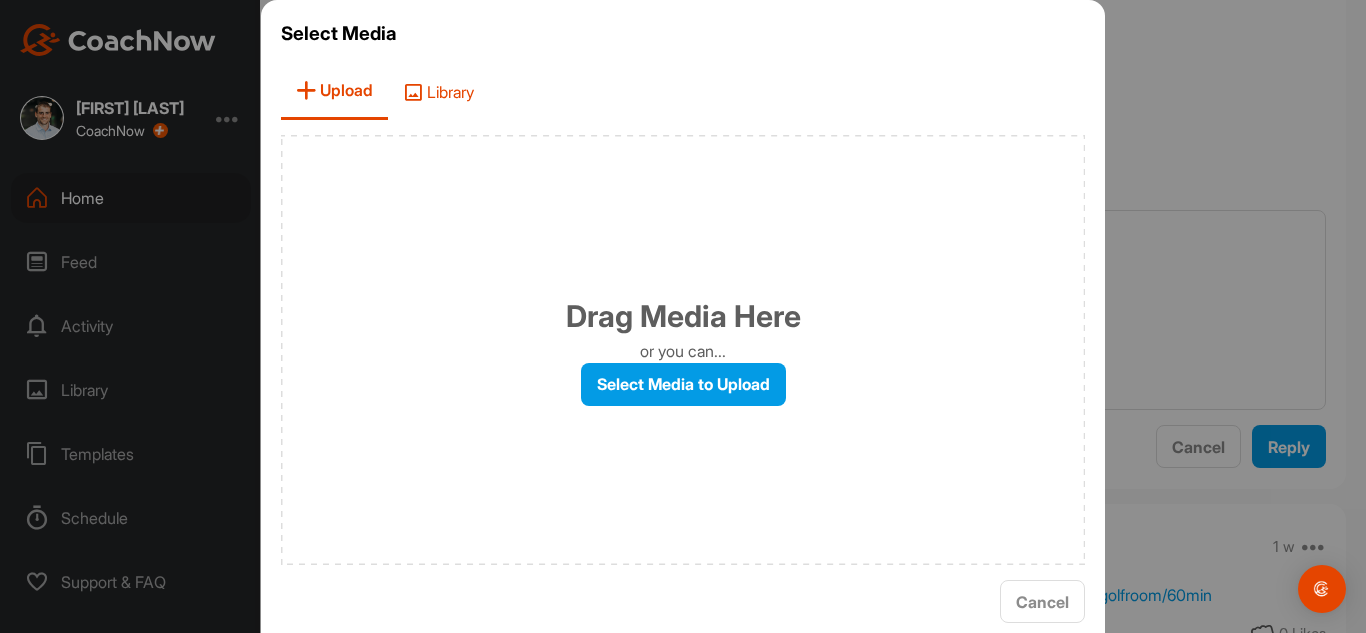 click on "Library" at bounding box center (438, 91) 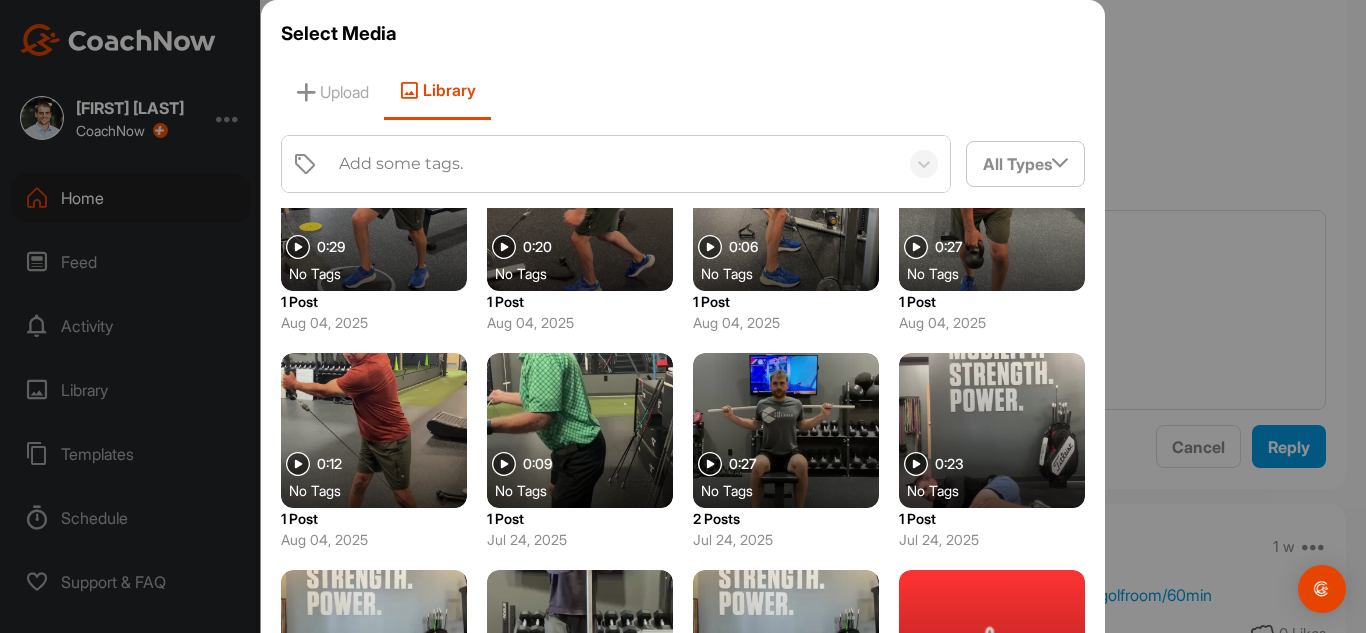 scroll, scrollTop: 638, scrollLeft: 0, axis: vertical 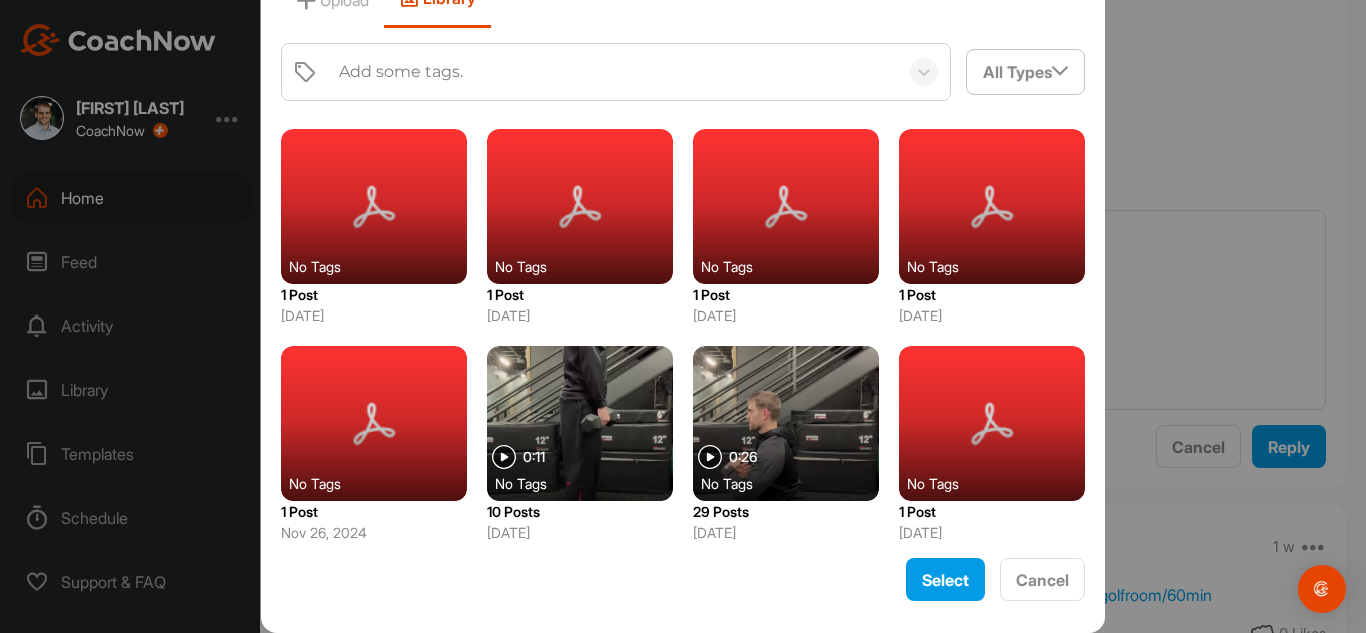click at bounding box center (786, 423) 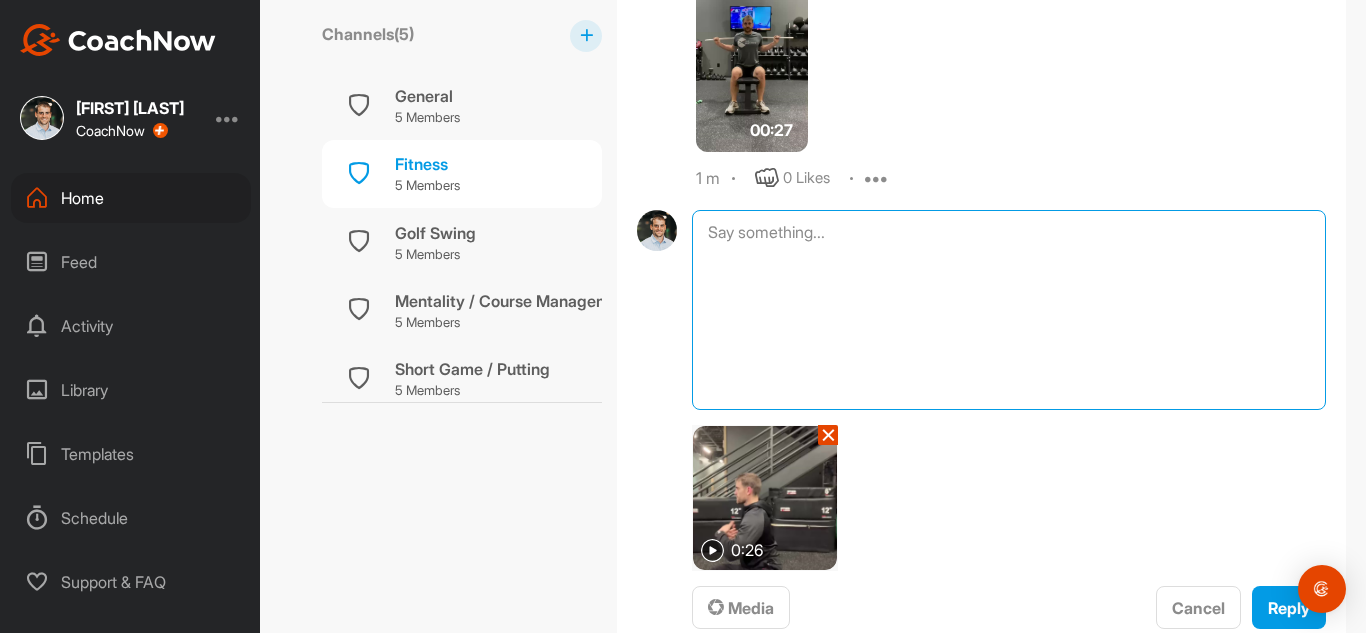 click at bounding box center (1009, 310) 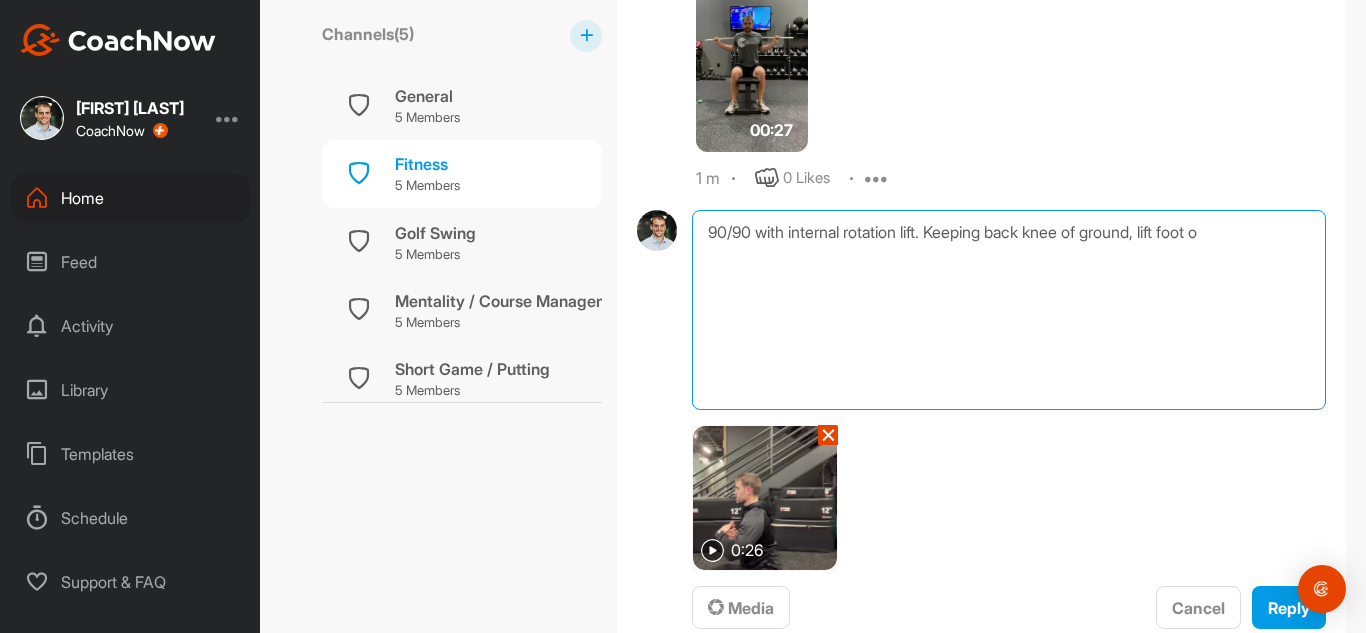 click on "90/90 with internal rotation lift. Keeping back knee of ground, lift foot o" at bounding box center [1009, 310] 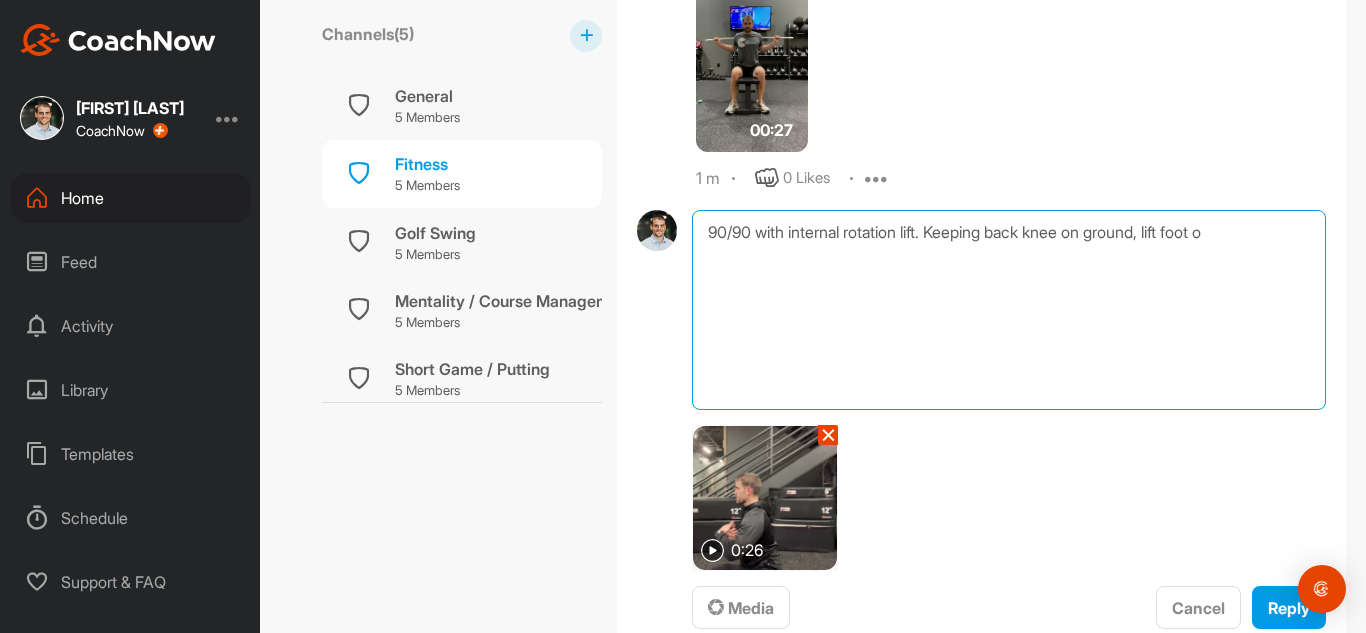 click on "90/90 with internal rotation lift. Keeping back knee on ground, lift foot o" at bounding box center (1009, 310) 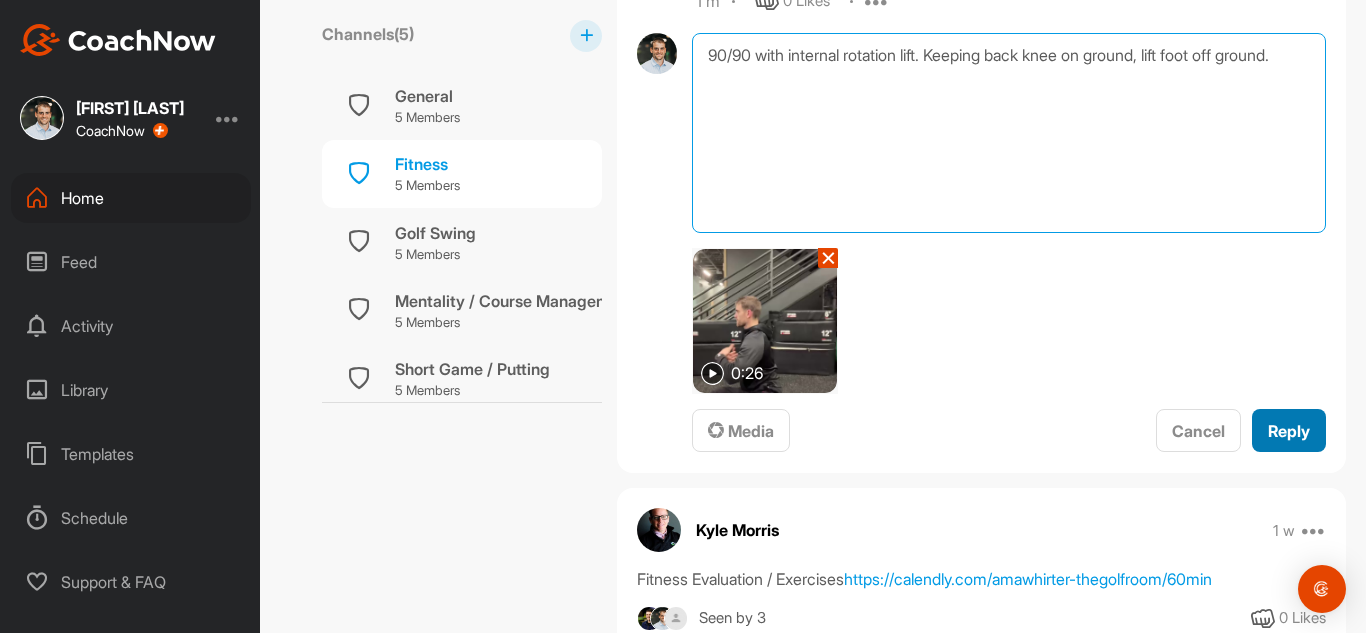 type on "90/90 with internal rotation lift. Keeping back knee on ground, lift foot off ground." 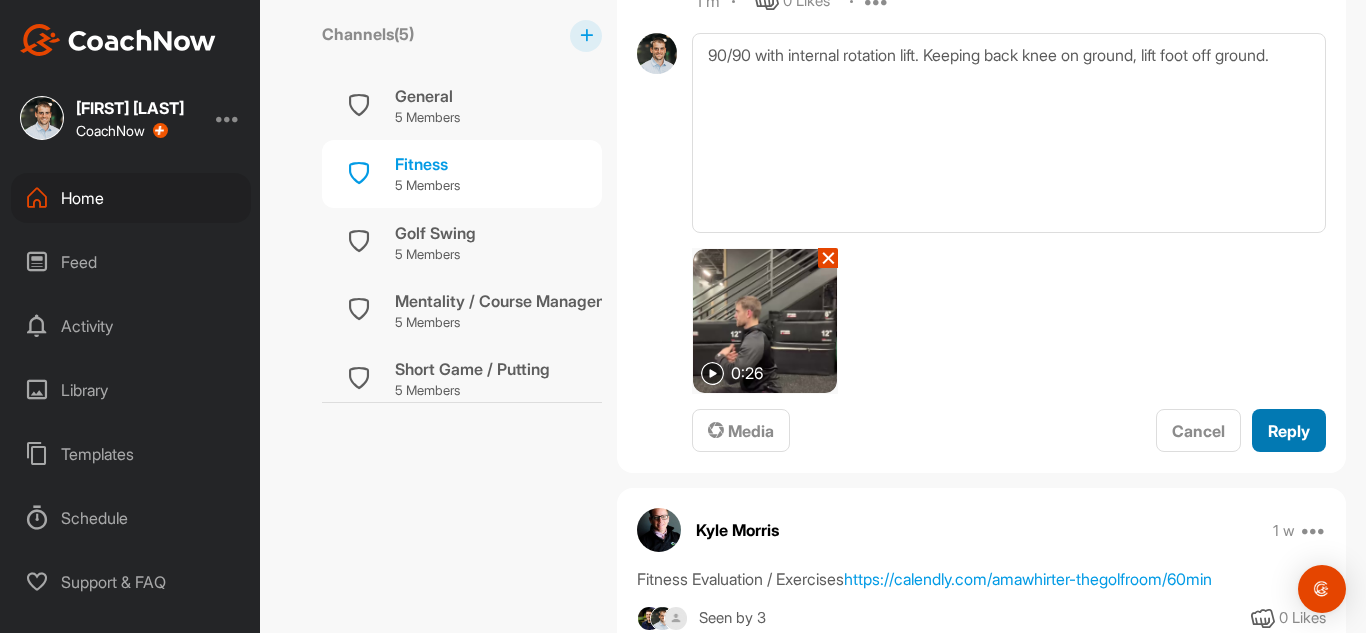 click on "Reply" at bounding box center (1289, 430) 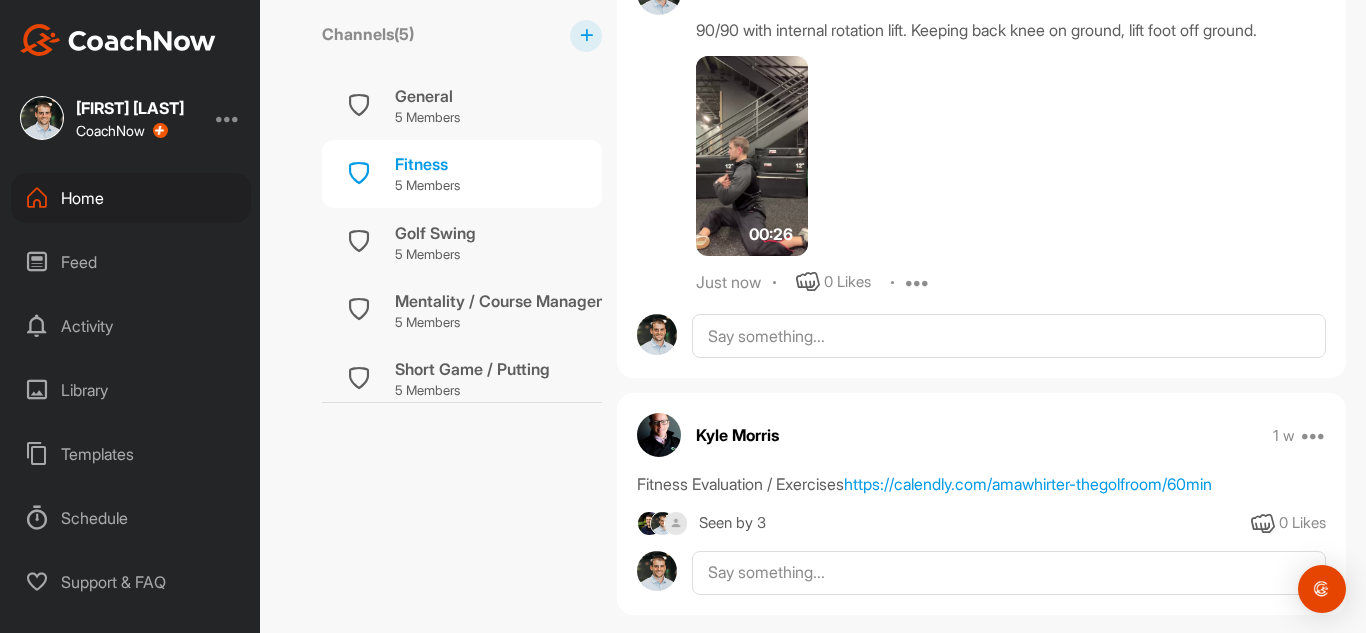 scroll, scrollTop: 2686, scrollLeft: 0, axis: vertical 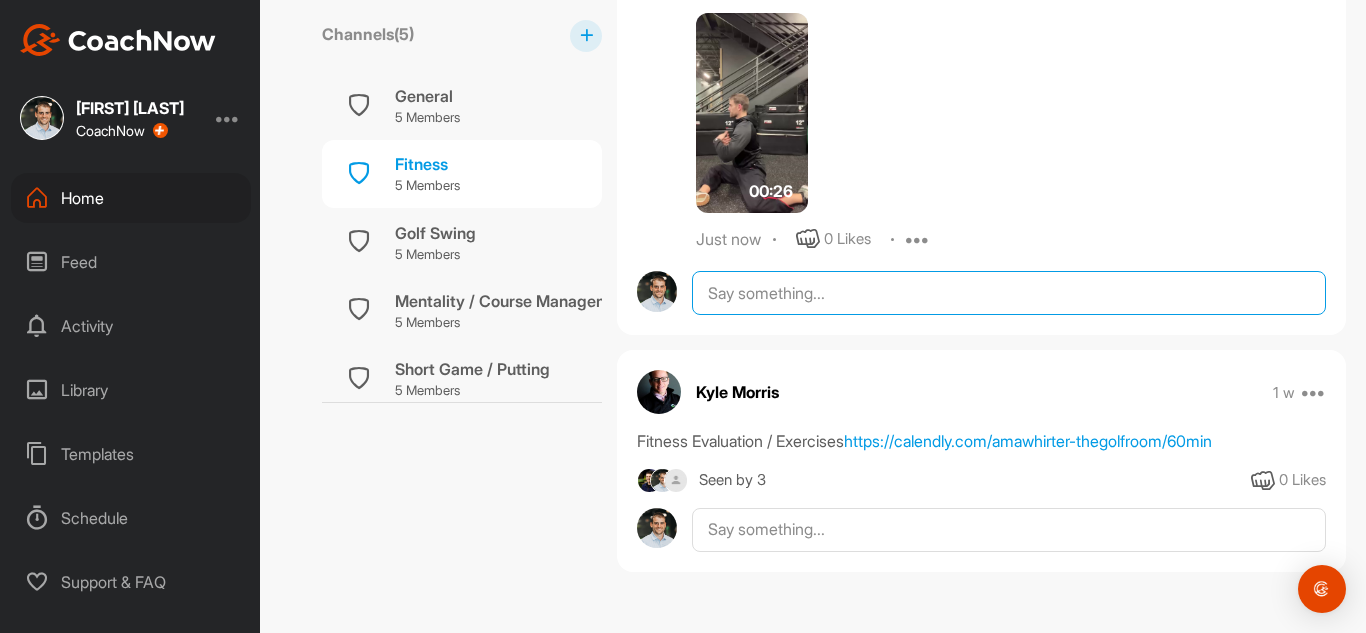 click at bounding box center (1009, 293) 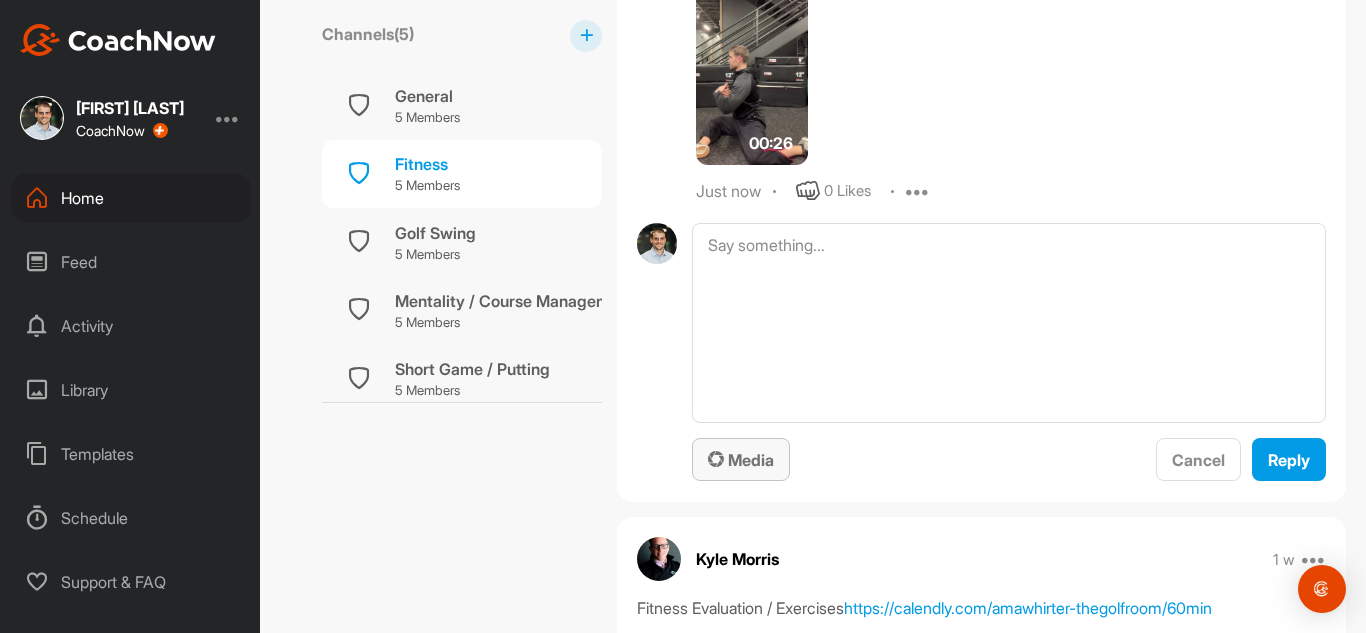 click on "Media" at bounding box center [741, 460] 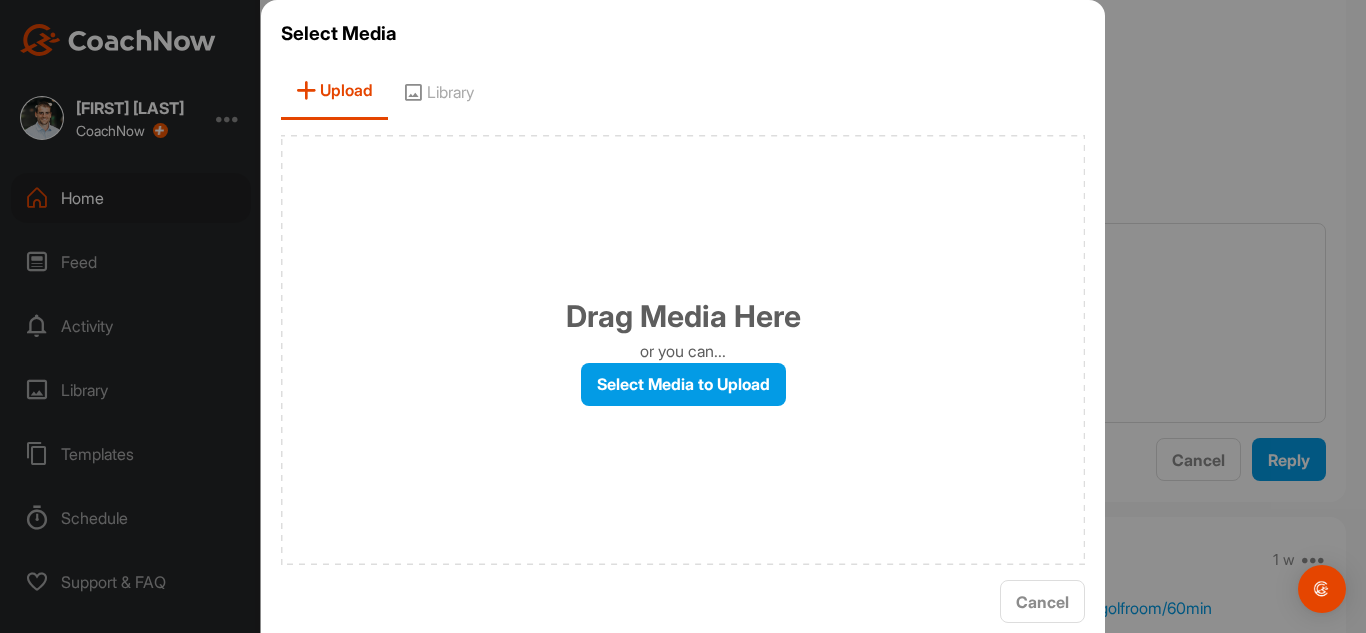 click on "Upload Library" at bounding box center [683, 91] 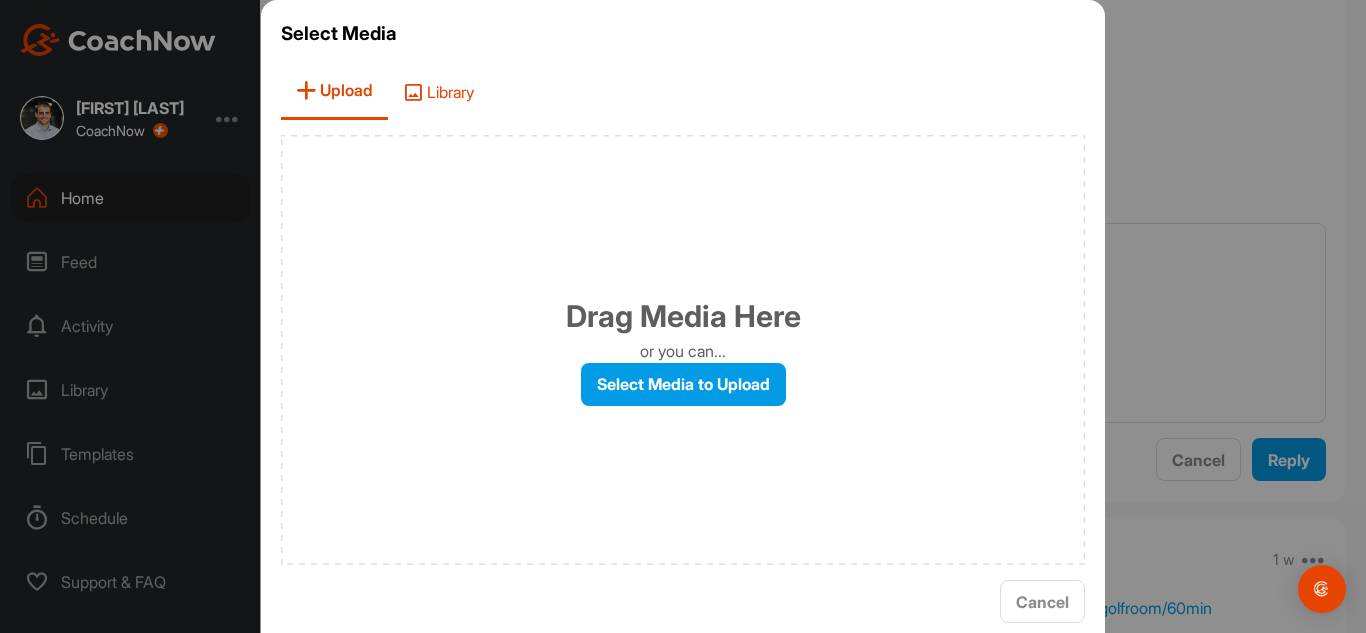 click on "Library" at bounding box center (438, 91) 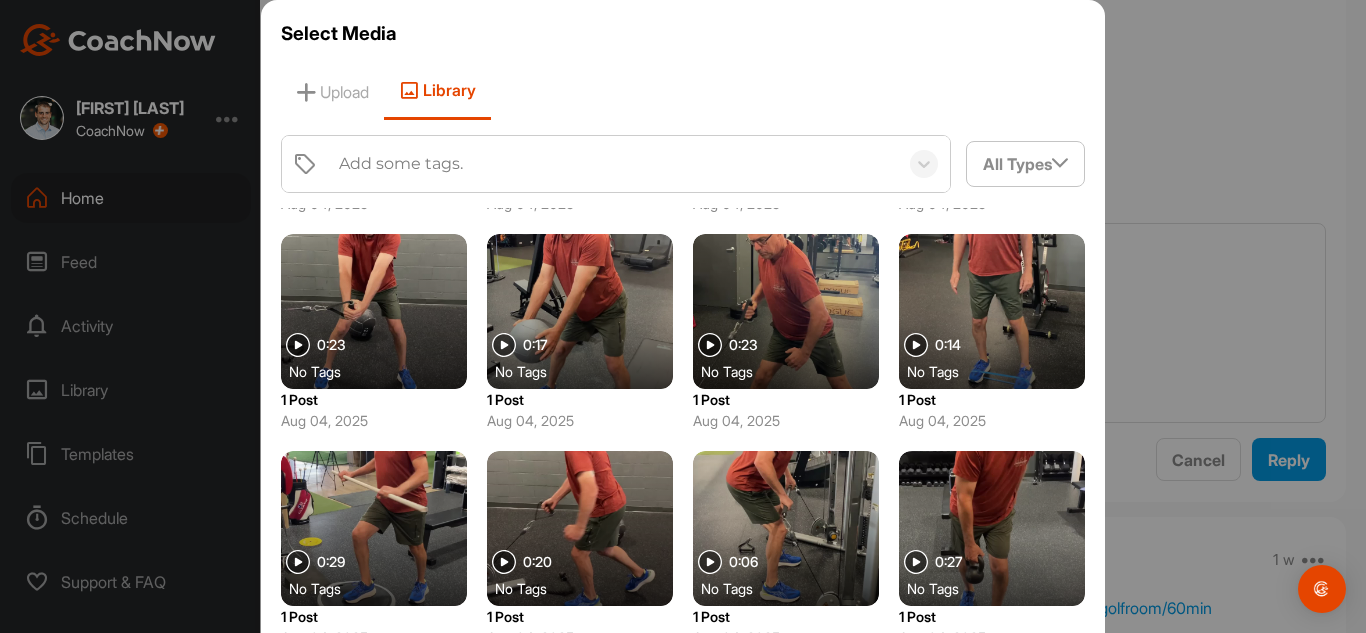 scroll, scrollTop: 638, scrollLeft: 0, axis: vertical 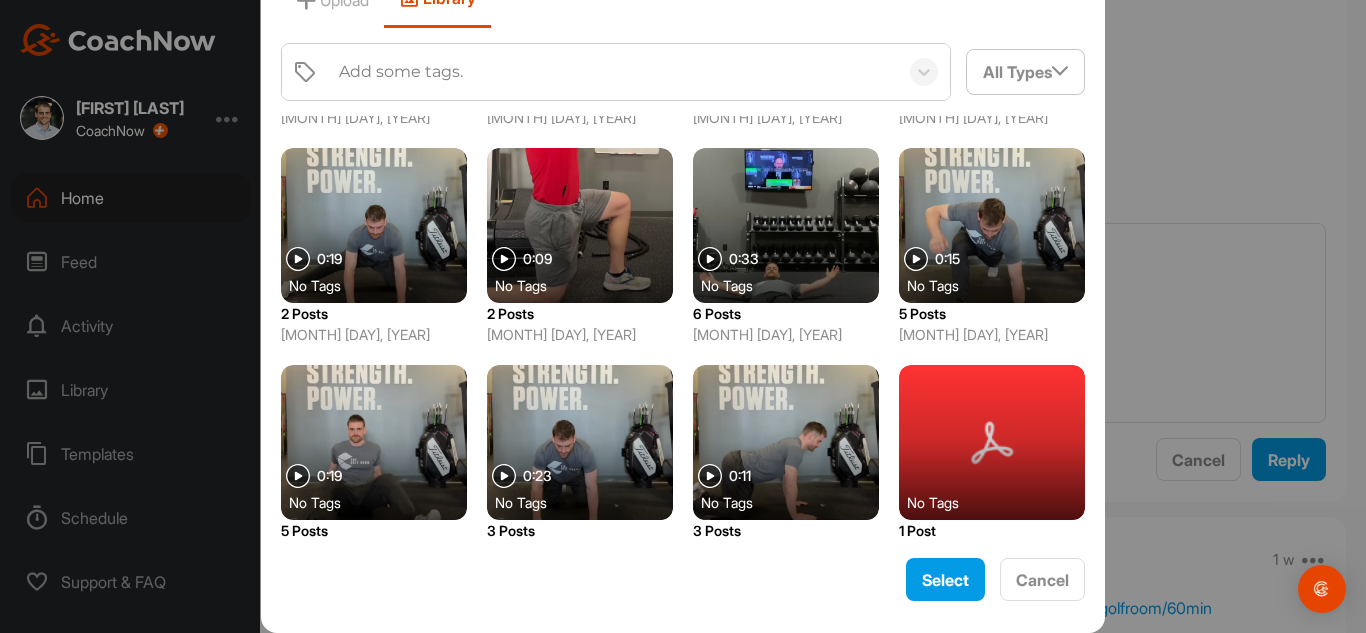 click at bounding box center (786, 225) 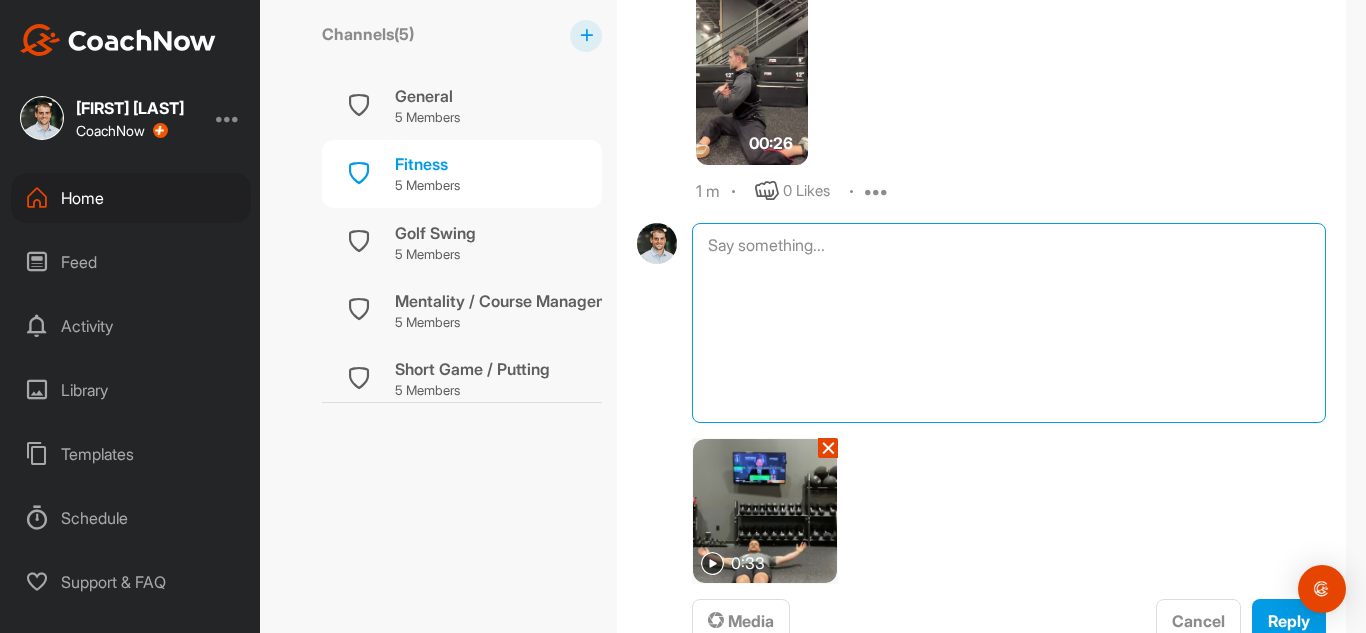 click at bounding box center (1009, 323) 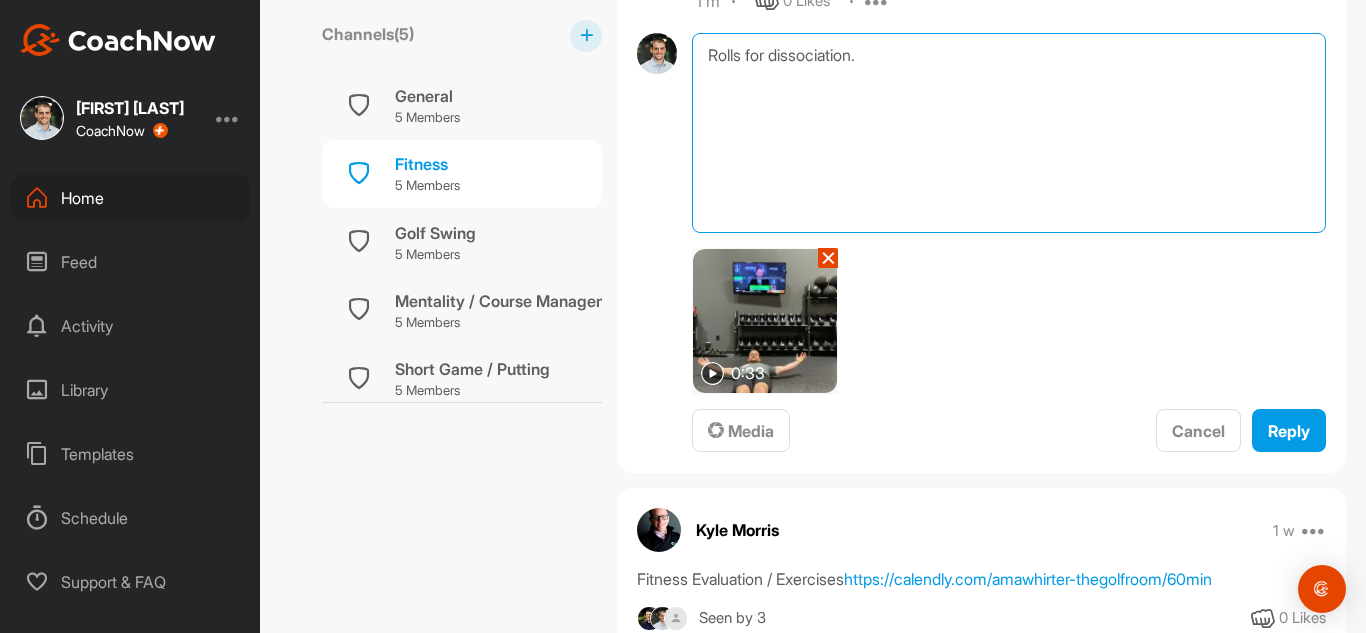 scroll, scrollTop: 2875, scrollLeft: 0, axis: vertical 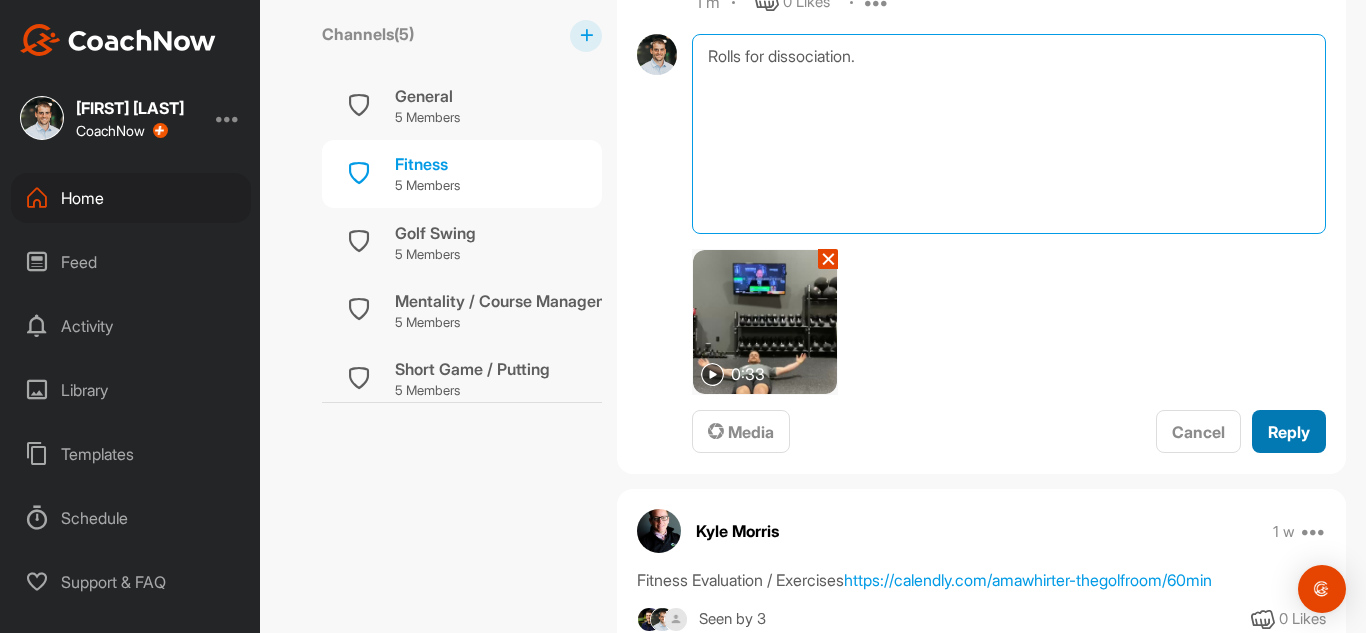 type on "Rolls for dissociation." 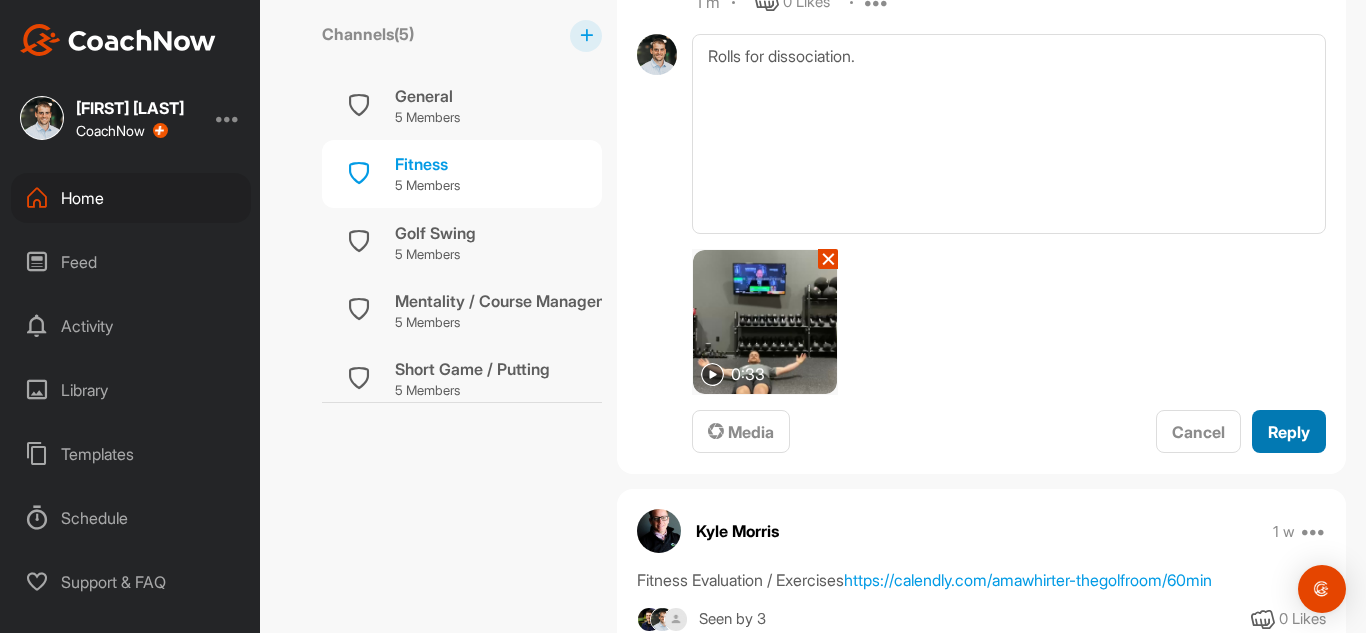 click on "Reply" at bounding box center [1289, 432] 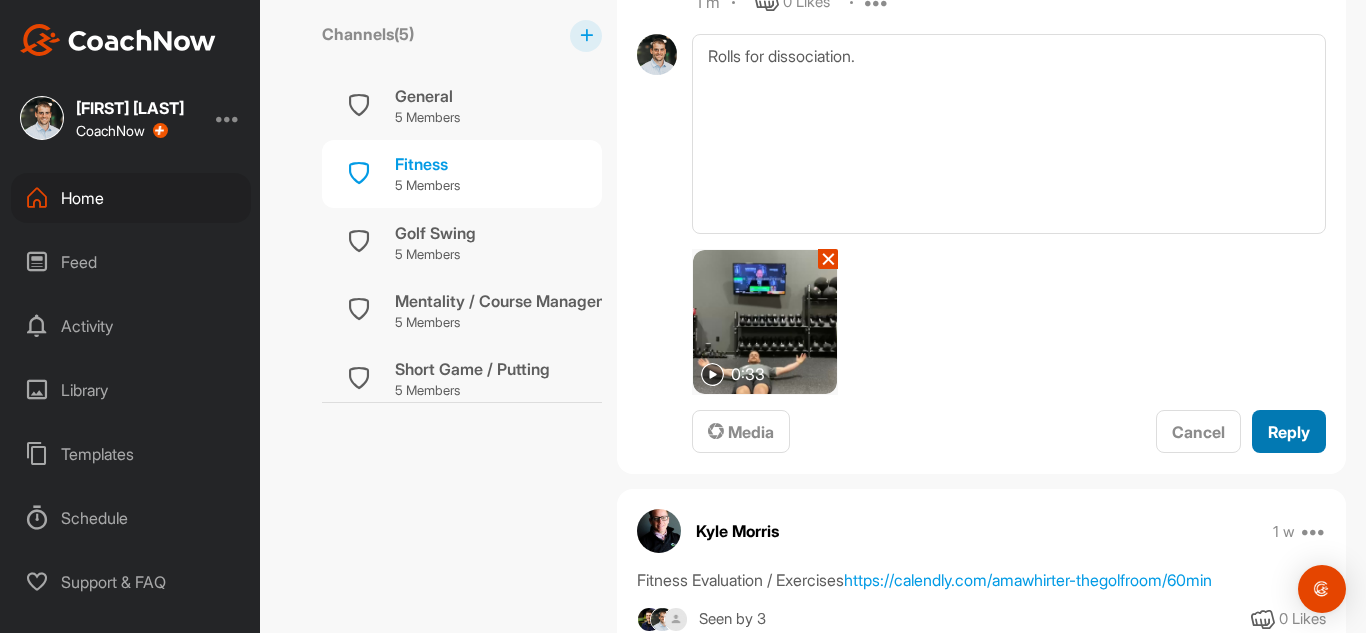type 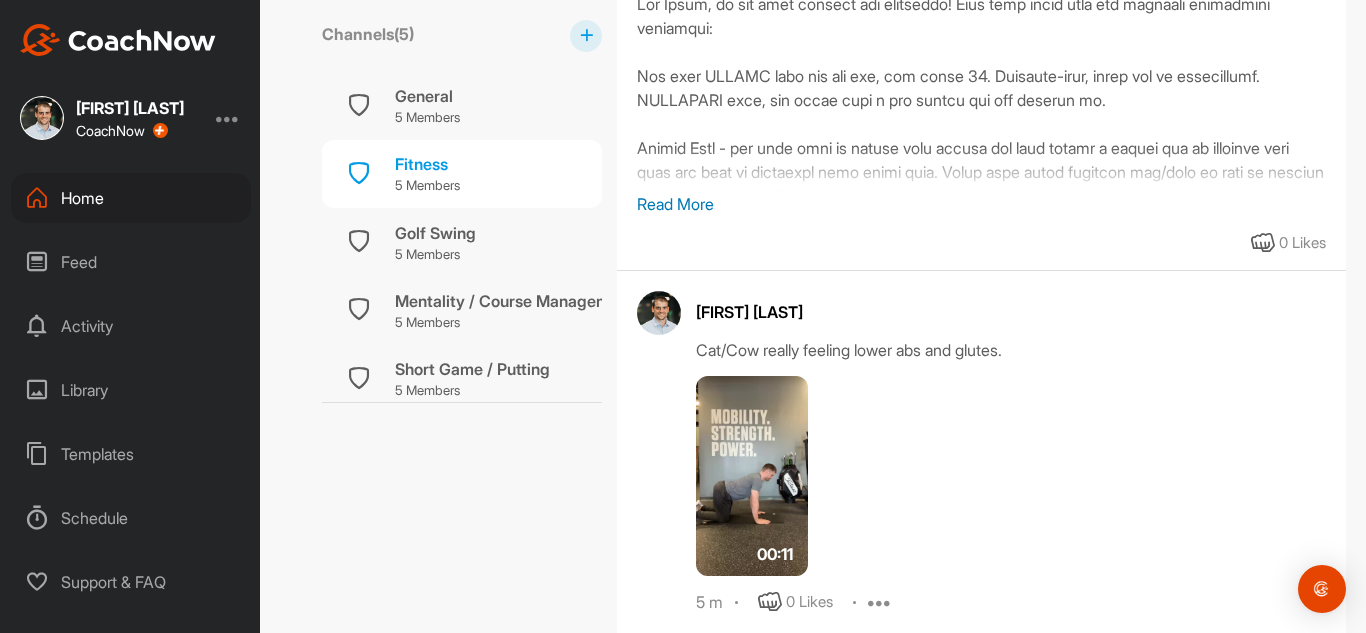 scroll, scrollTop: 0, scrollLeft: 0, axis: both 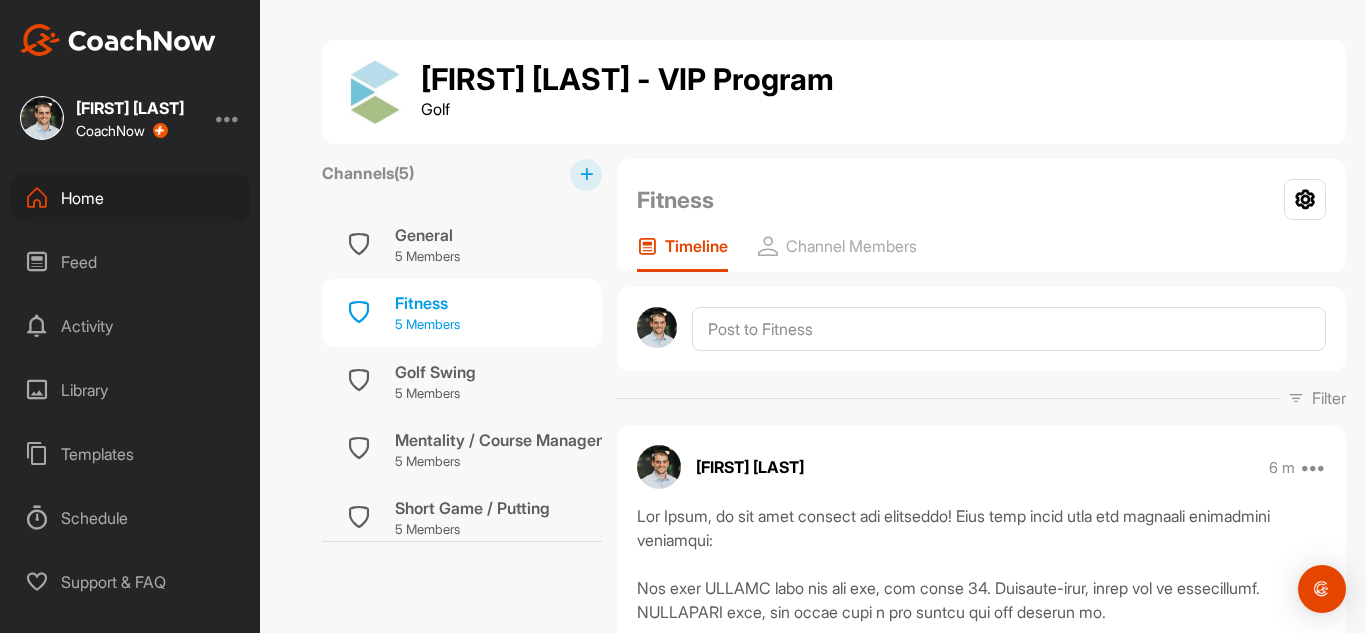 click on "Fitness 5 Members" at bounding box center (462, 313) 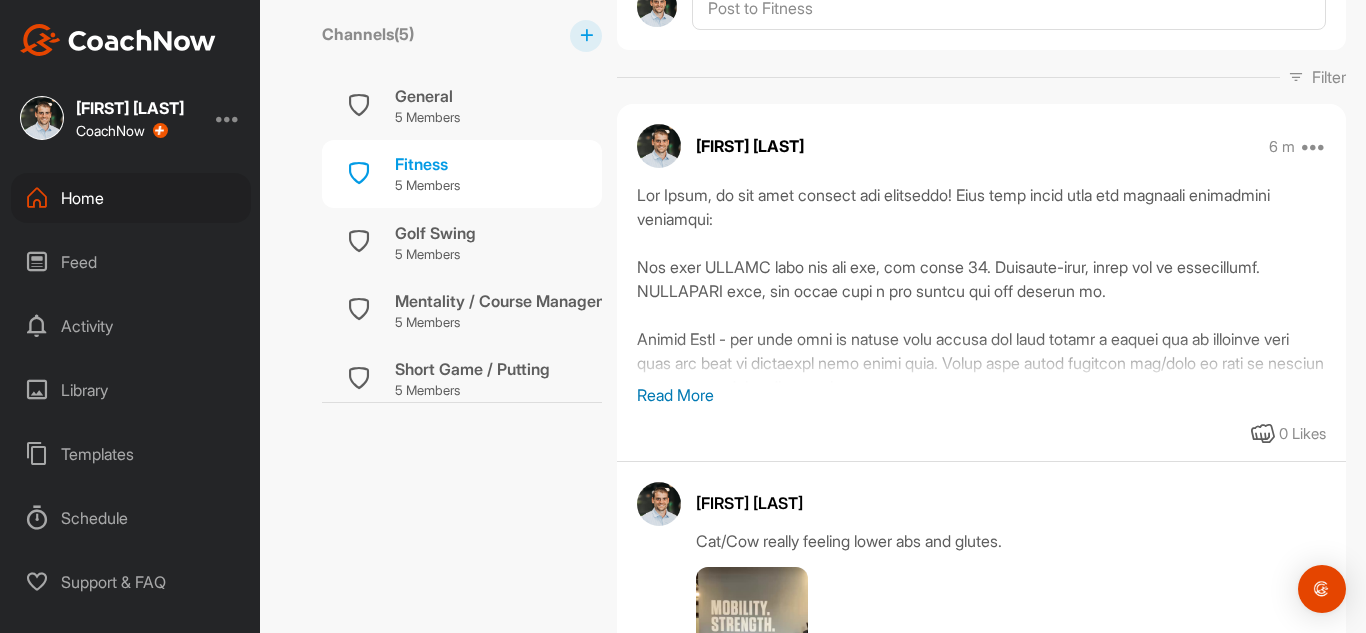 scroll, scrollTop: 321, scrollLeft: 0, axis: vertical 